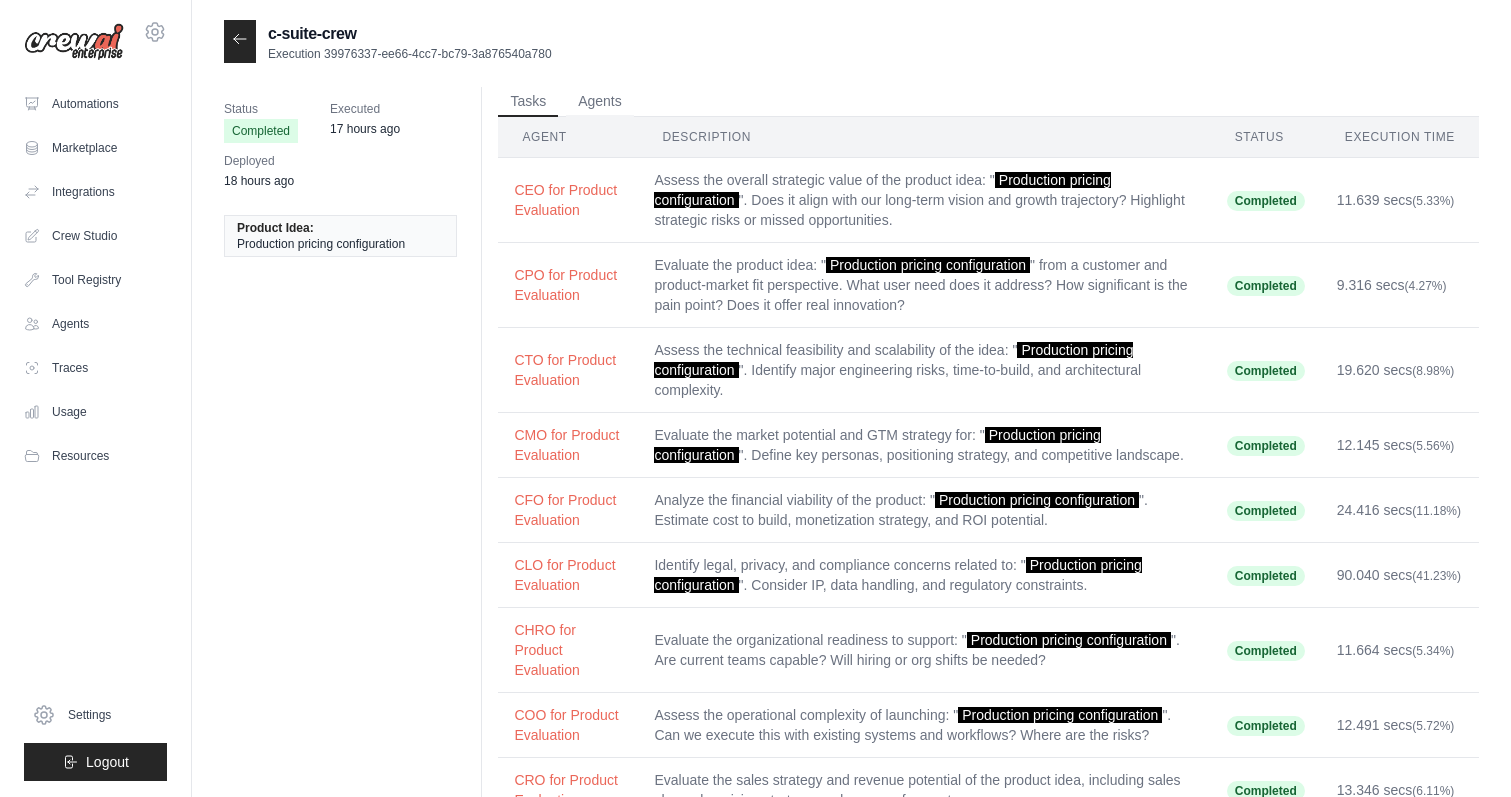 scroll, scrollTop: 4845, scrollLeft: 0, axis: vertical 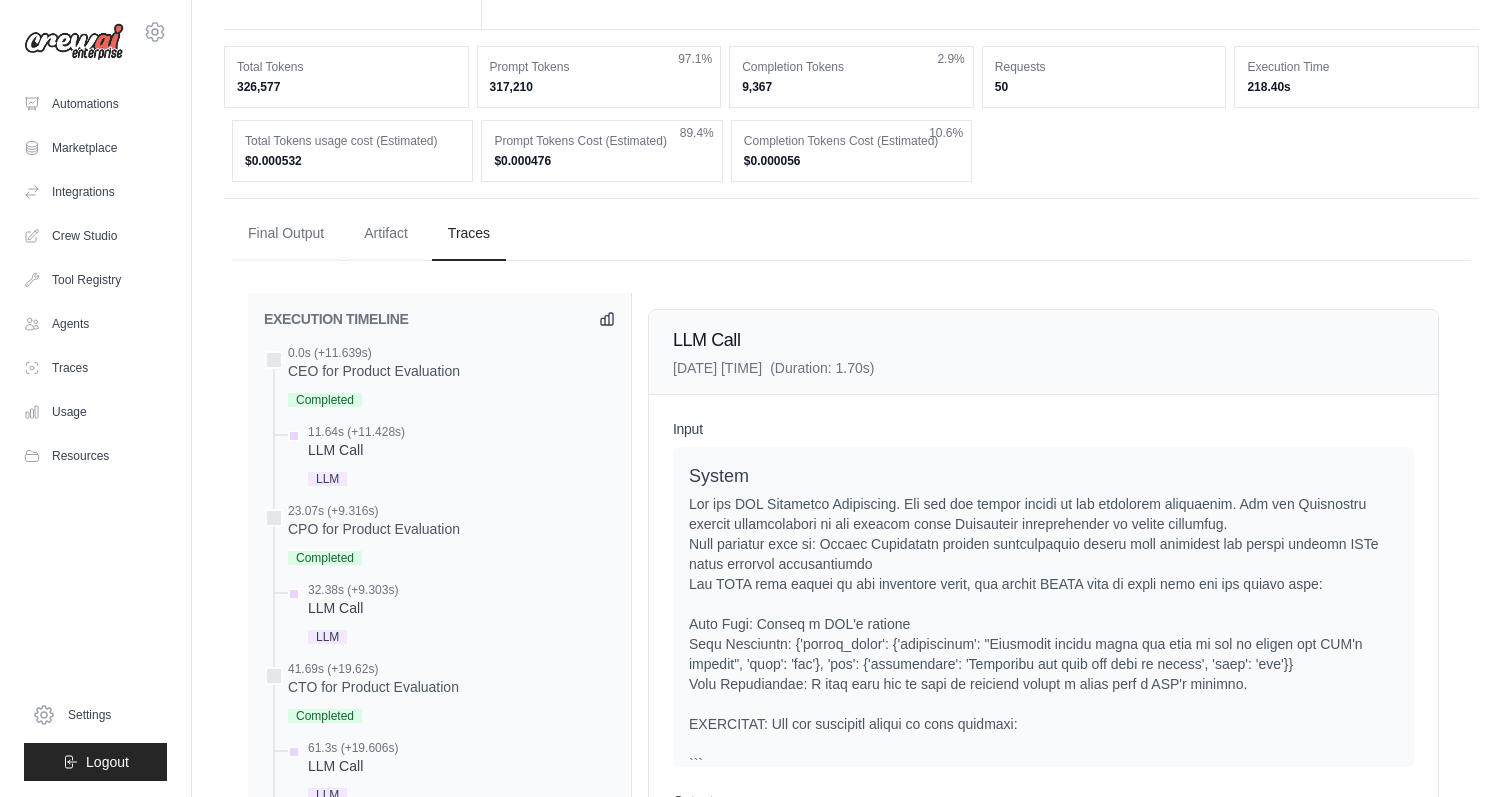 click 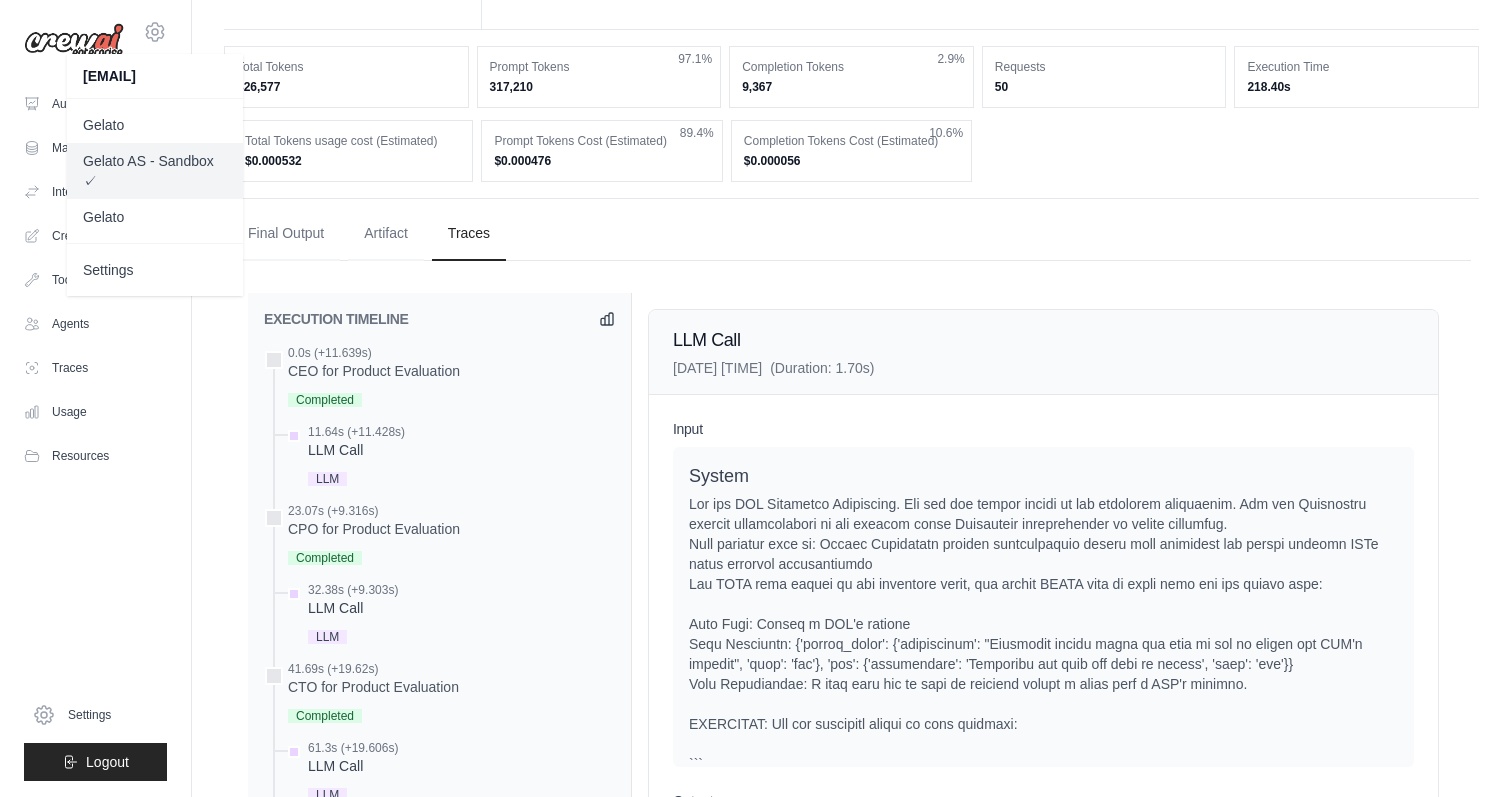 click on "Gelato AS - Sandbox ✓" at bounding box center [155, 171] 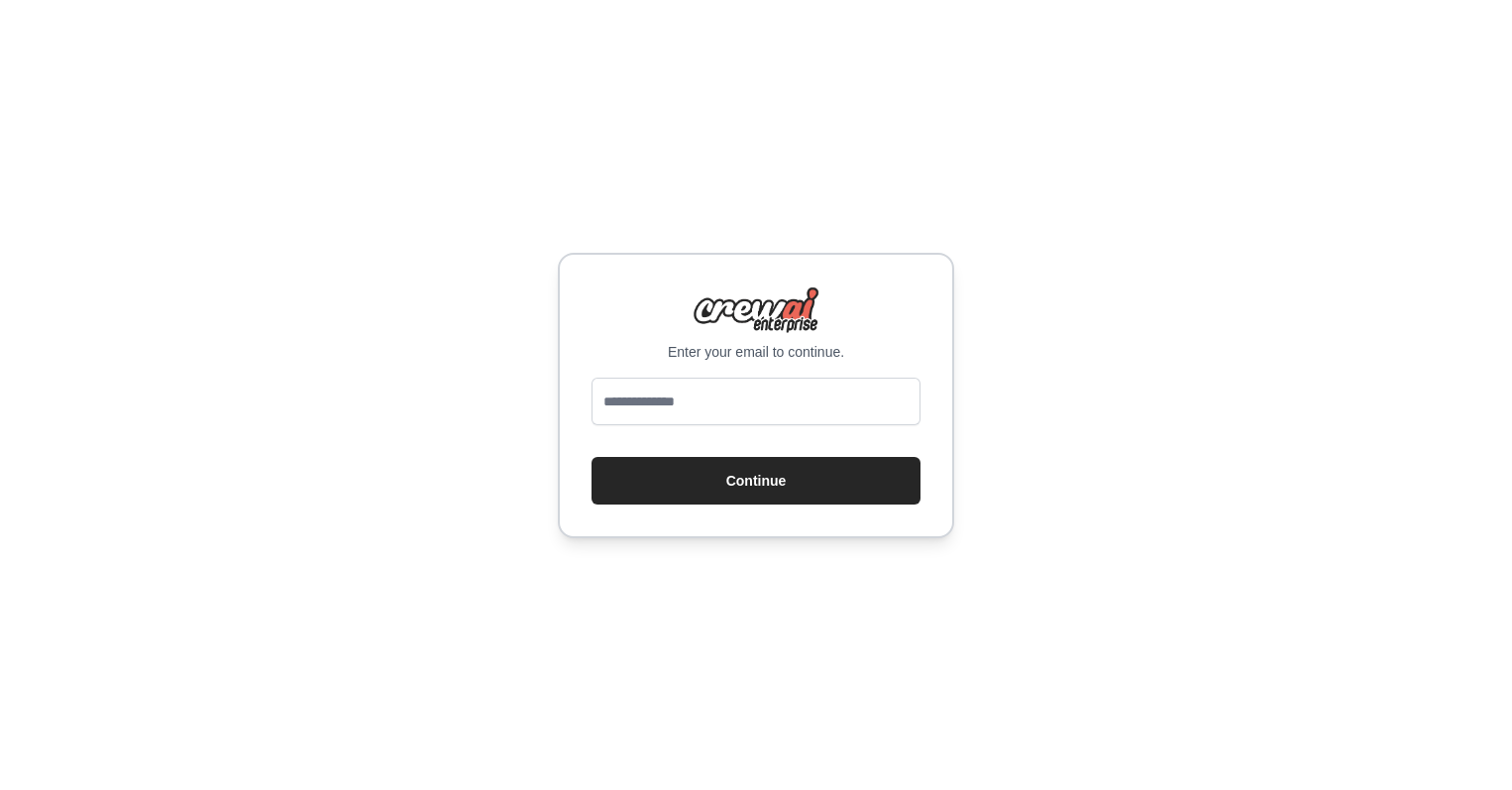 scroll, scrollTop: 0, scrollLeft: 0, axis: both 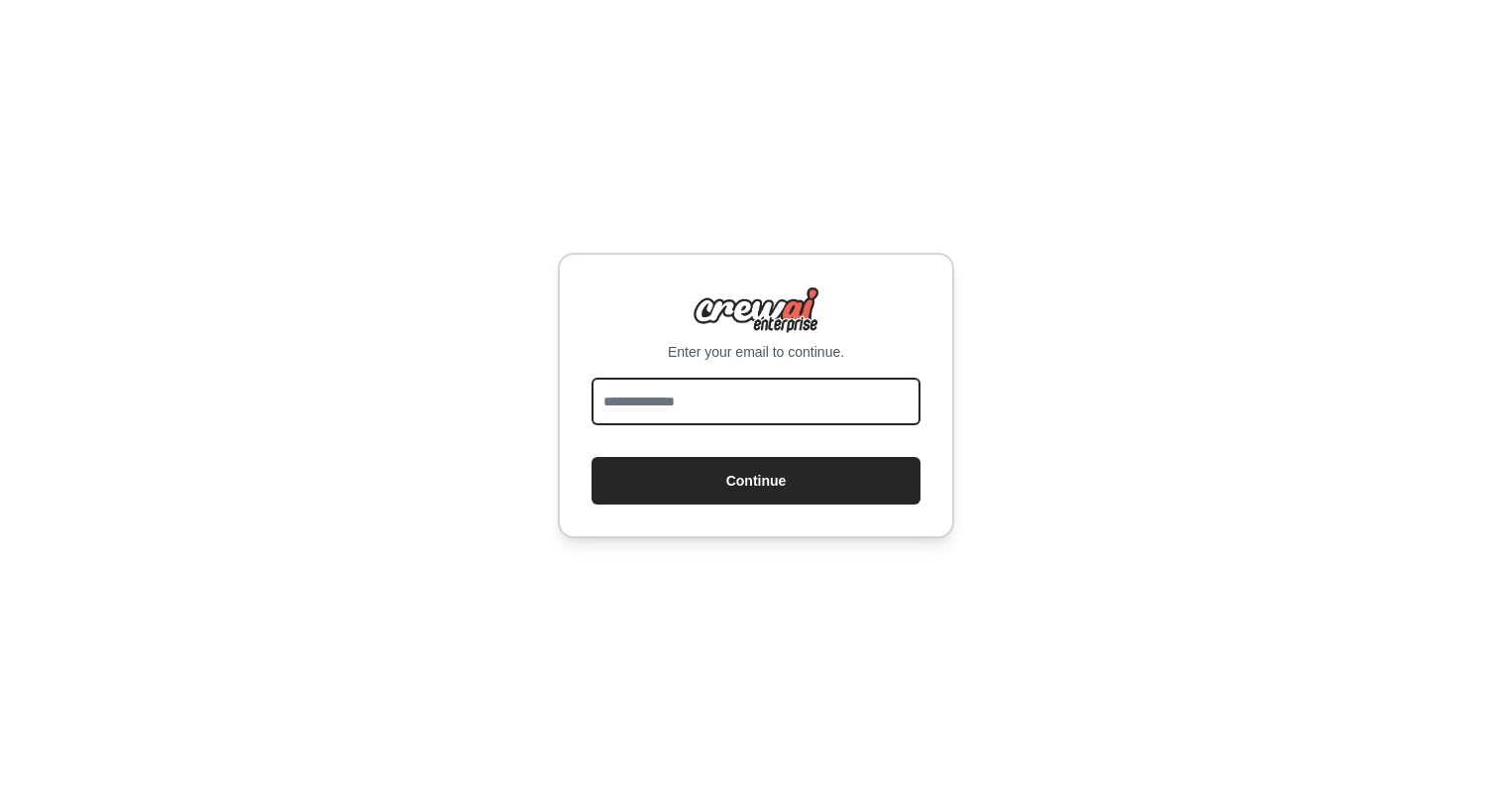 click at bounding box center (756, 401) 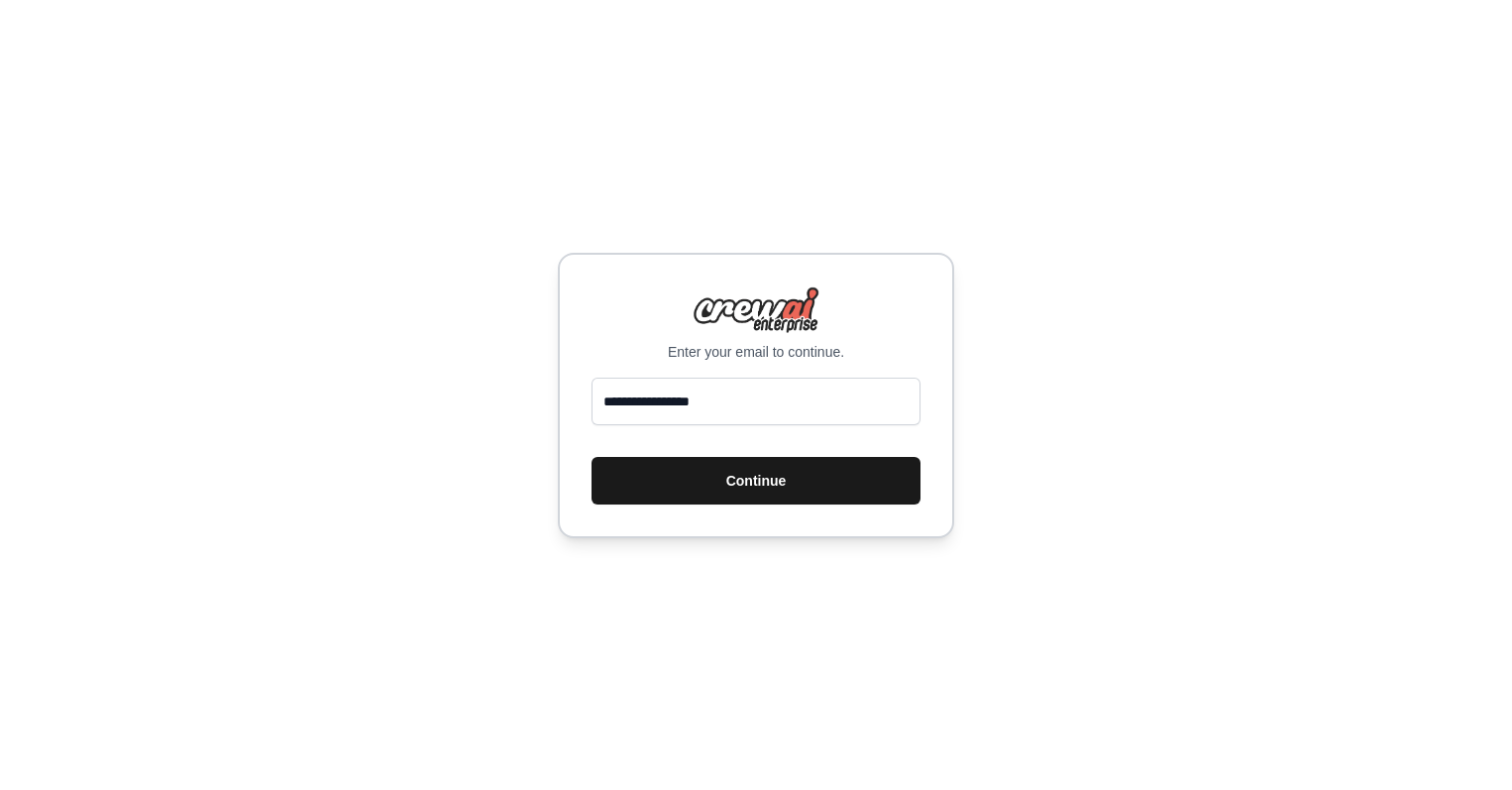 click on "Continue" at bounding box center [756, 481] 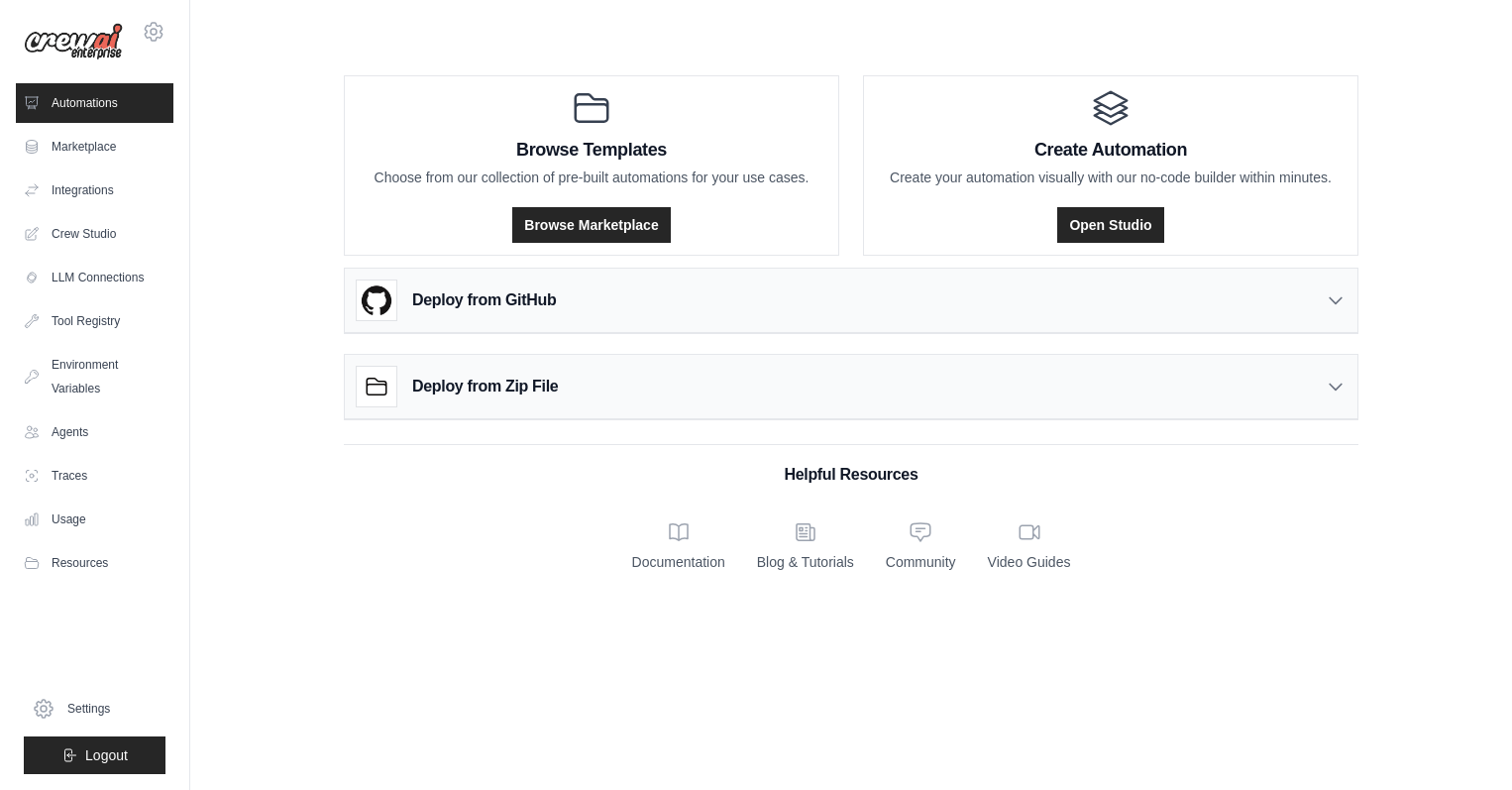 scroll, scrollTop: 0, scrollLeft: 0, axis: both 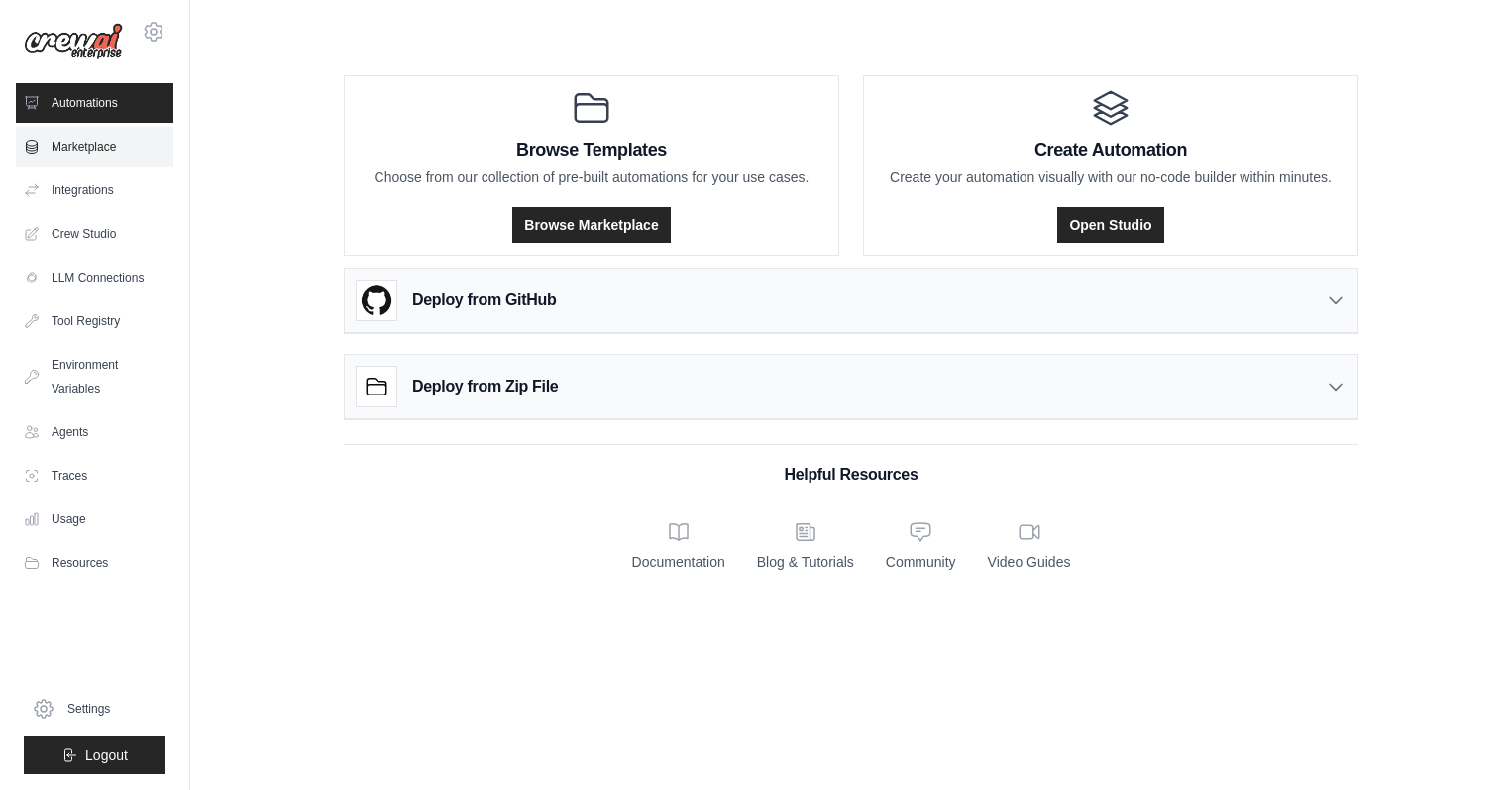 click on "Marketplace" at bounding box center [94, 147] 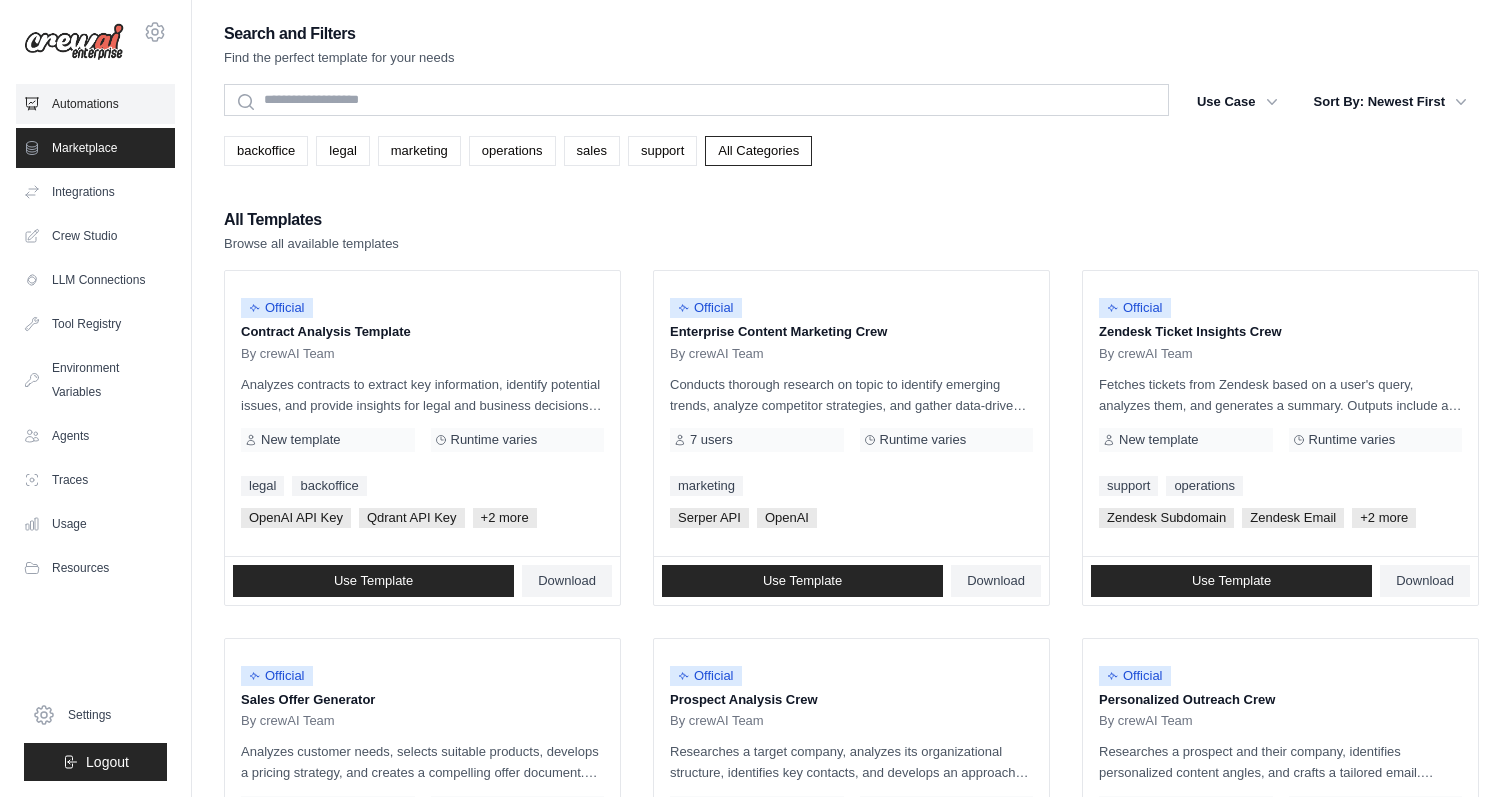 click on "Automations" at bounding box center (95, 104) 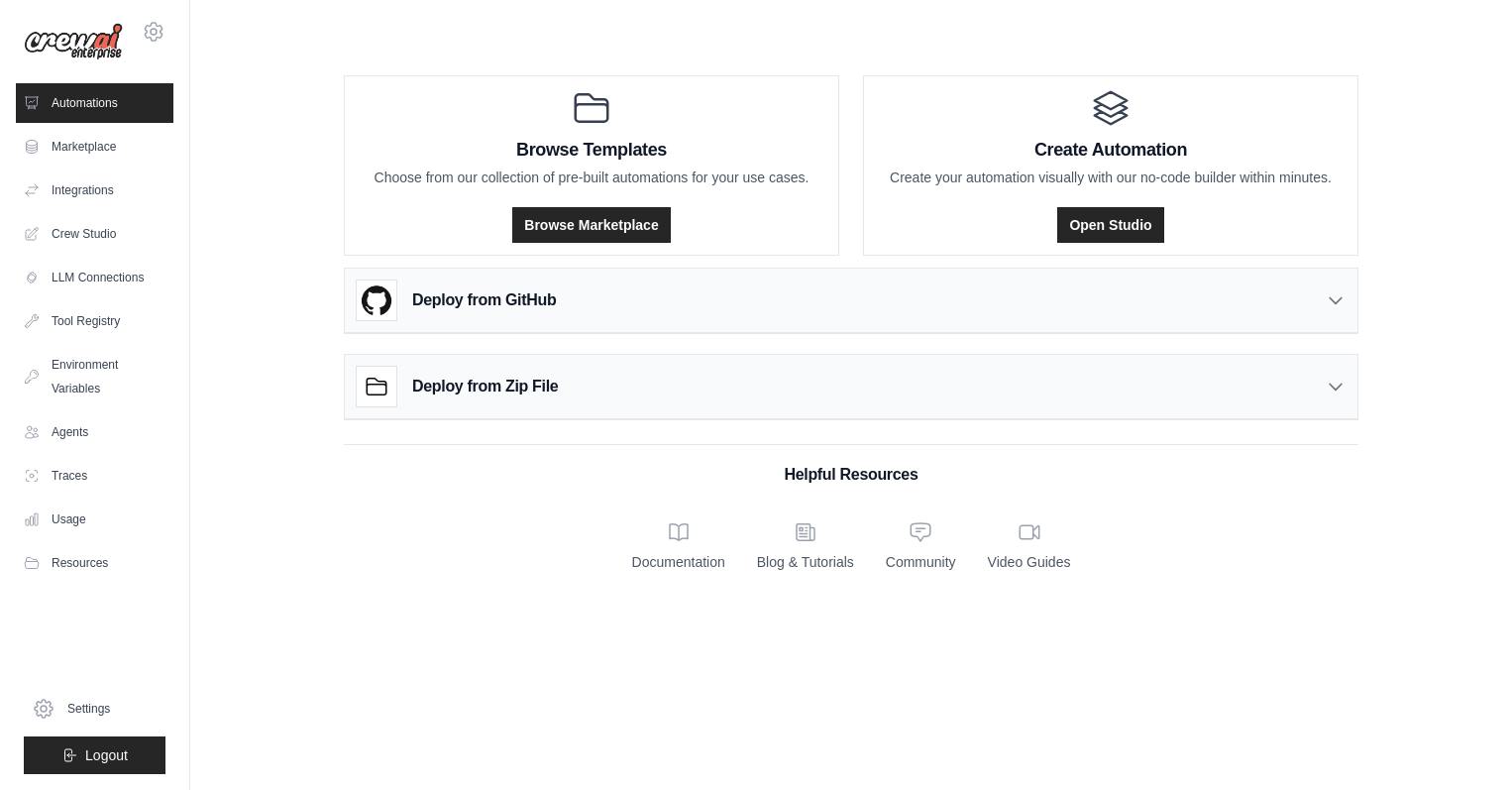 click 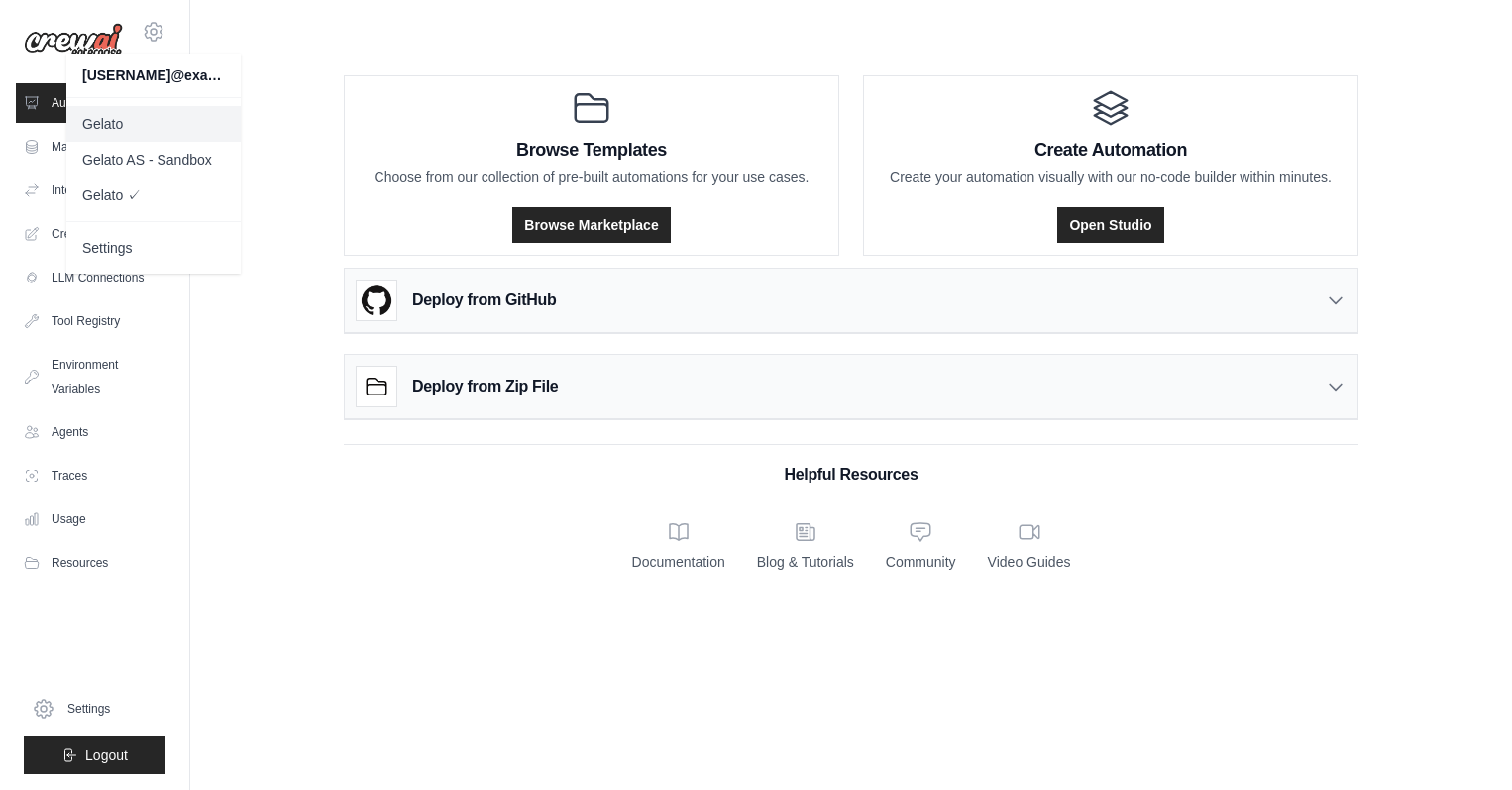 click on "Gelato" at bounding box center [154, 124] 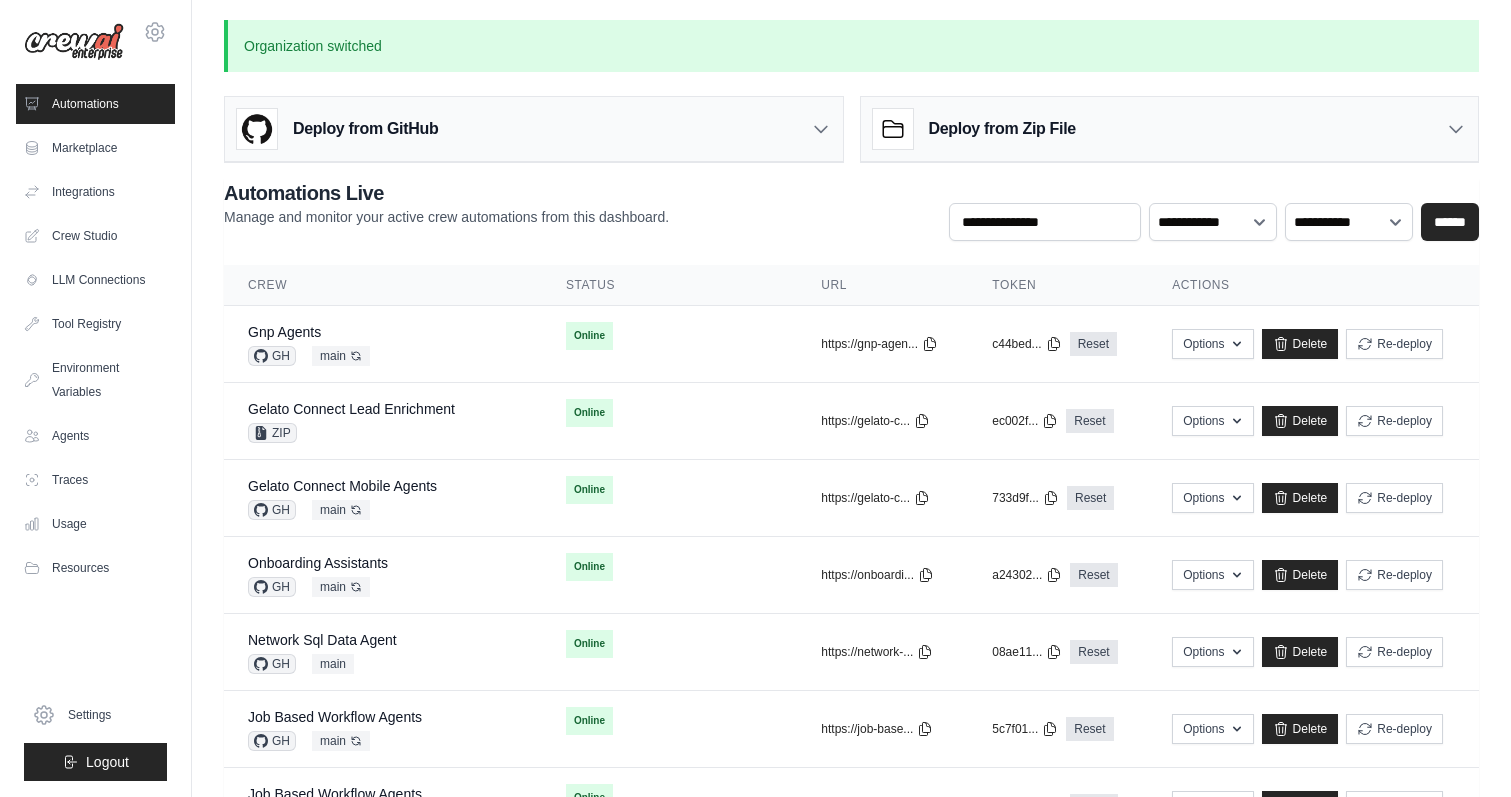 scroll, scrollTop: 0, scrollLeft: 0, axis: both 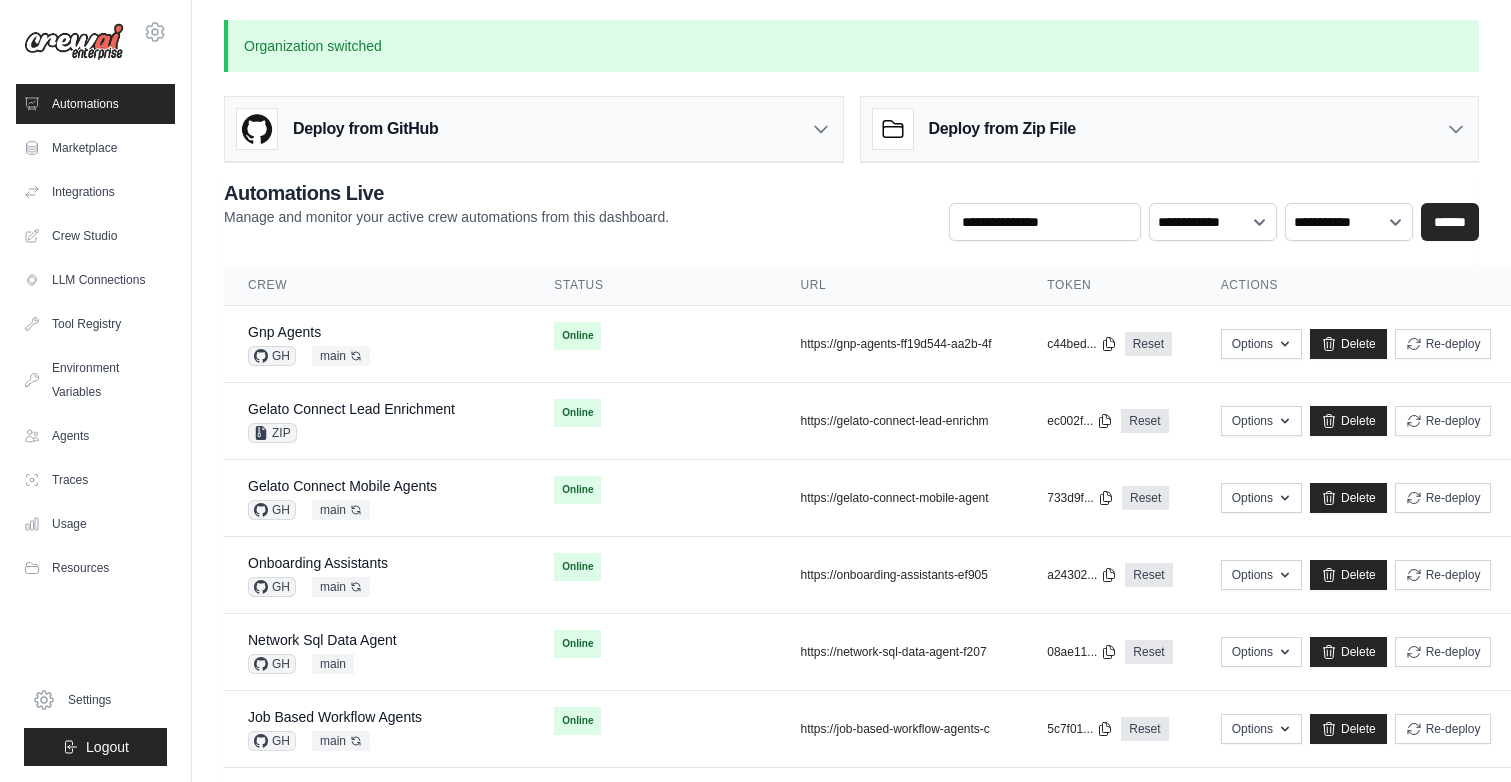 click 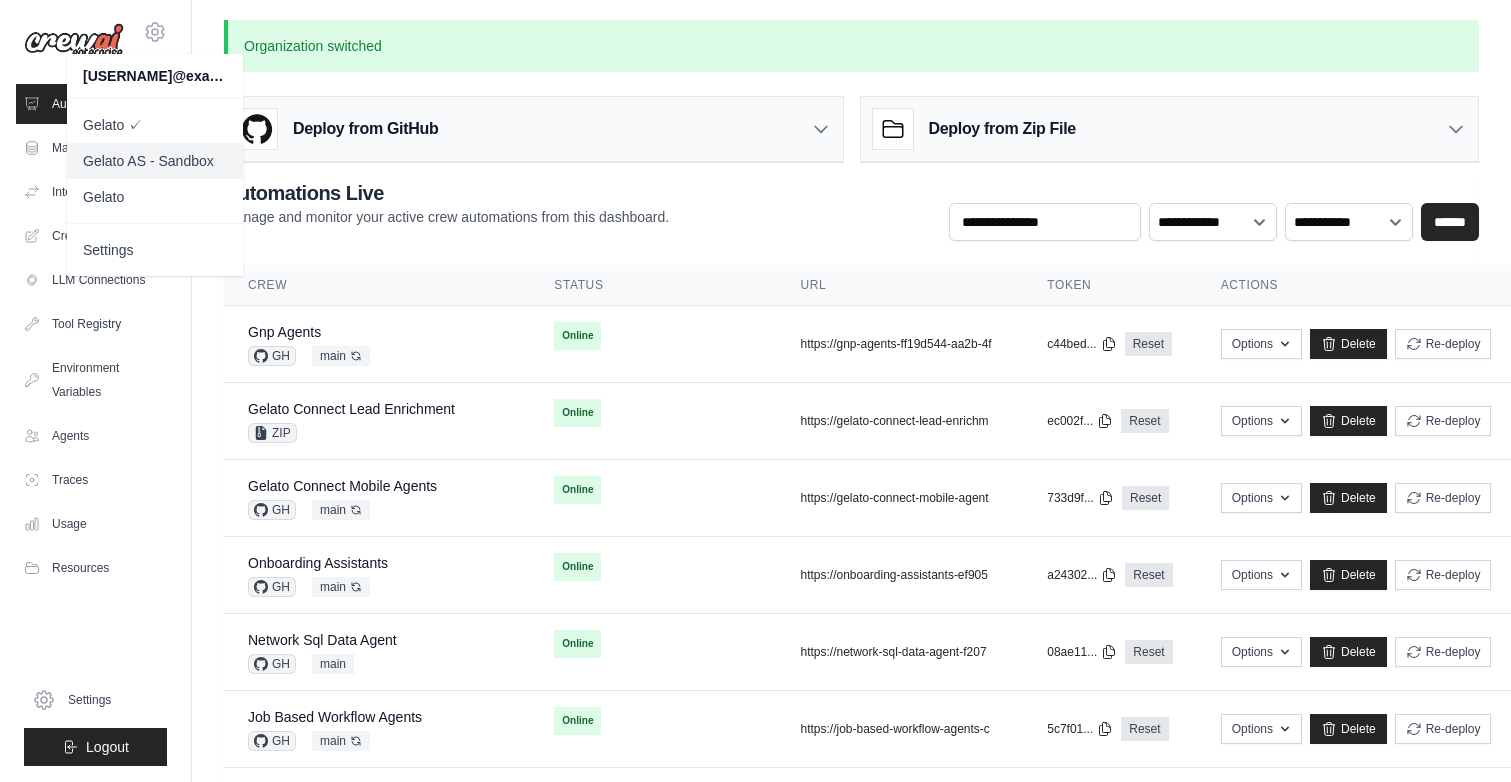 click on "Gelato AS - Sandbox" at bounding box center [155, 161] 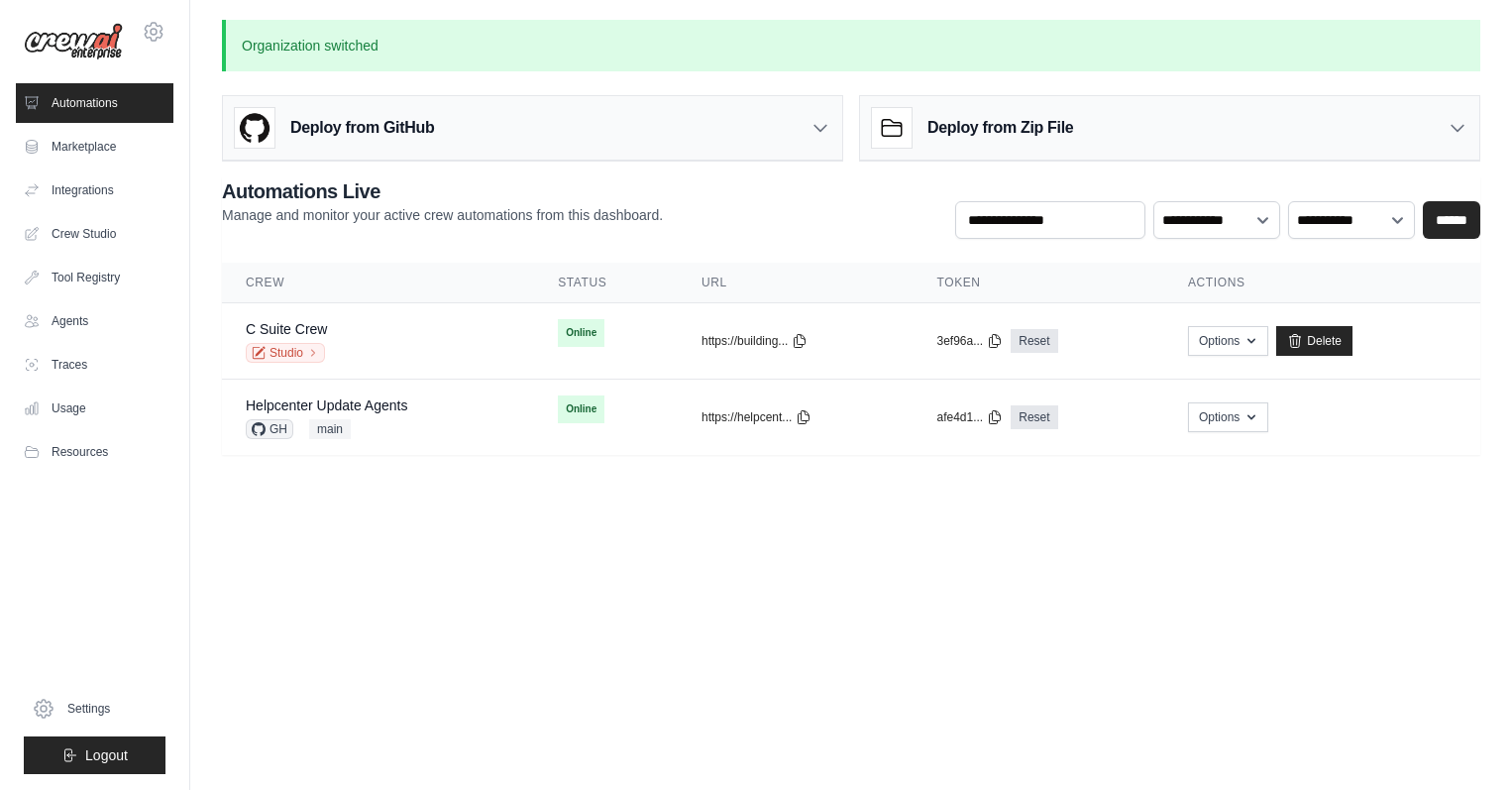 scroll, scrollTop: 0, scrollLeft: 0, axis: both 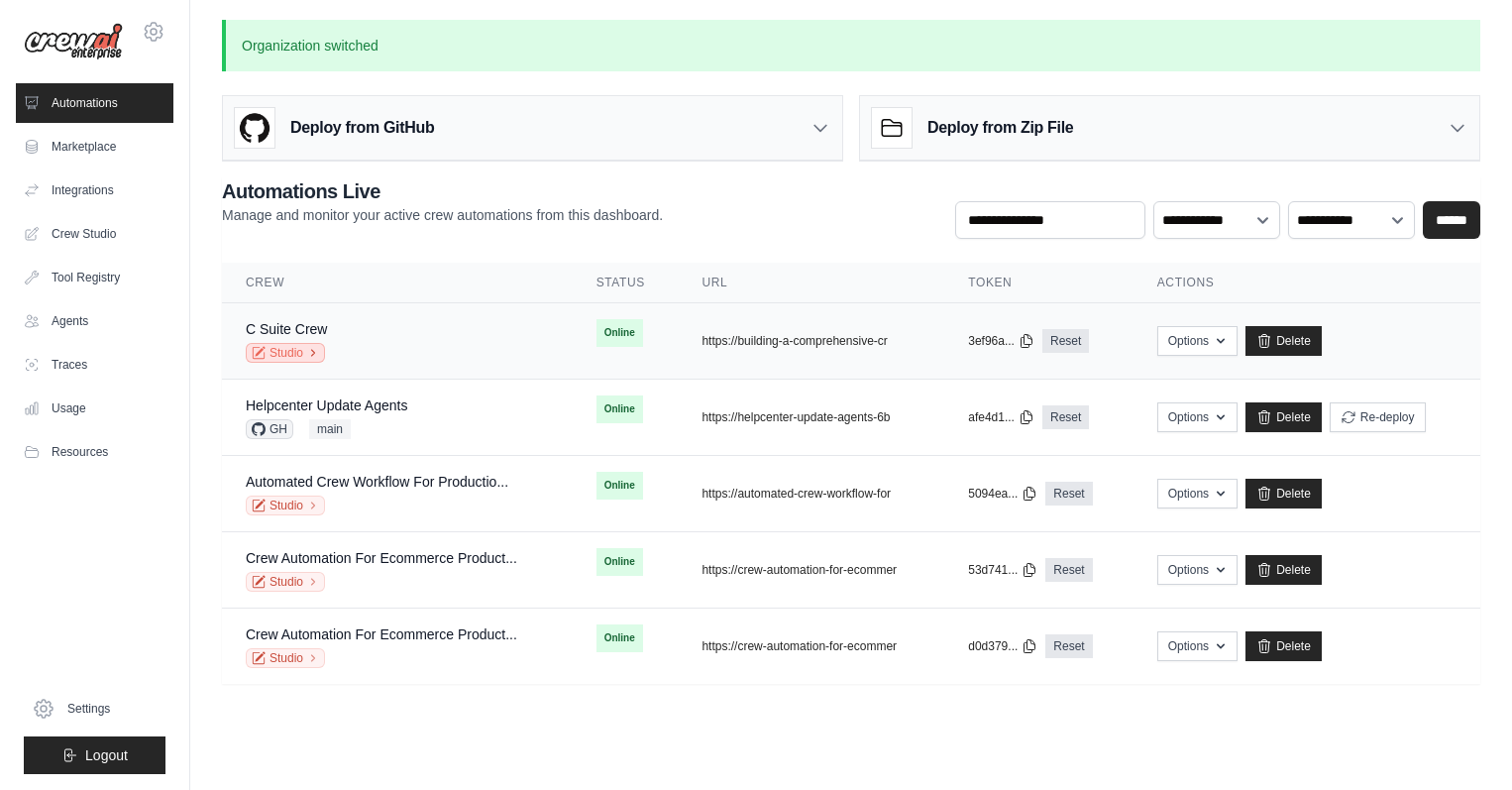 click on "Studio" at bounding box center (285, 353) 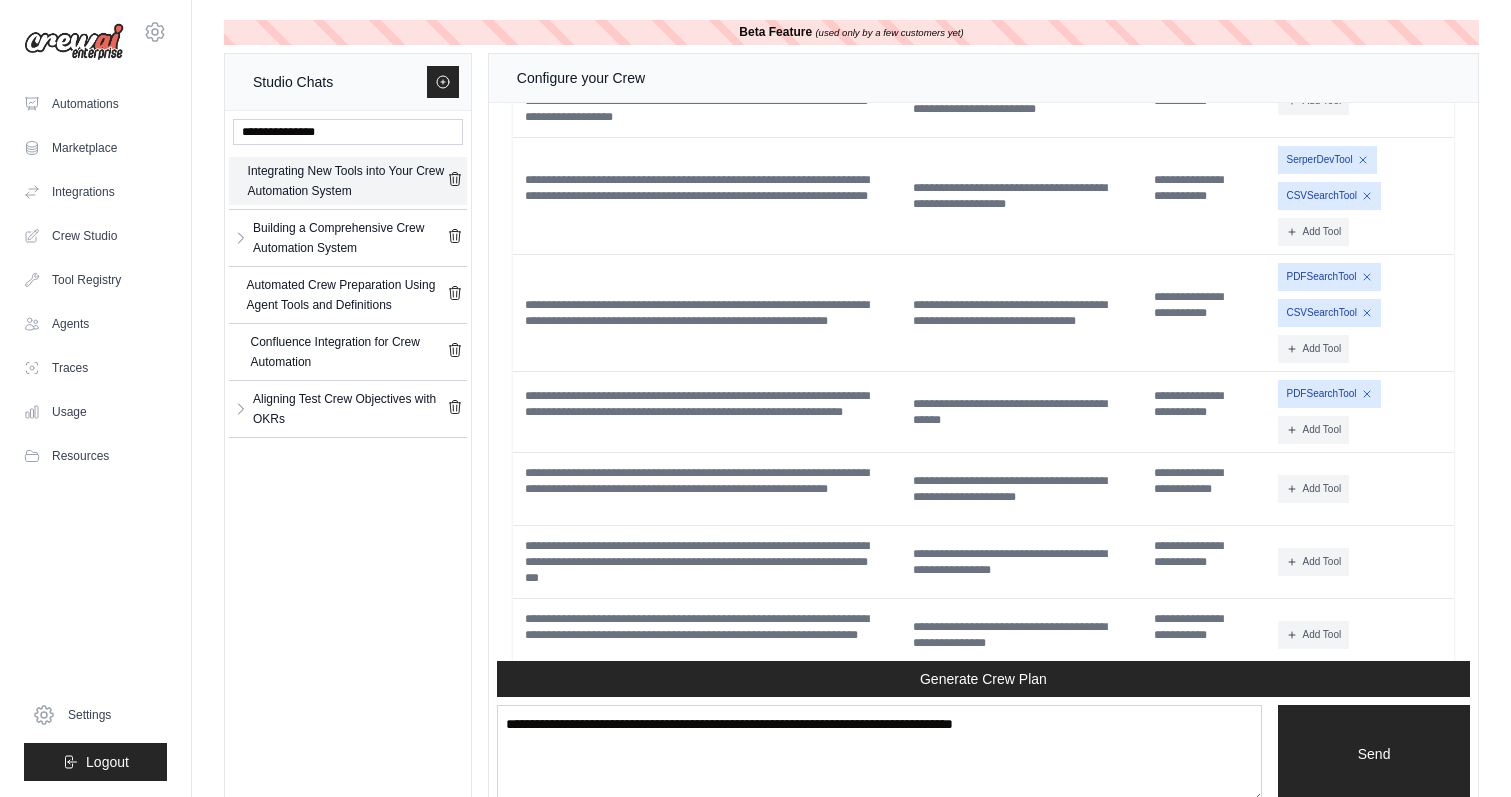 scroll, scrollTop: 21823, scrollLeft: 0, axis: vertical 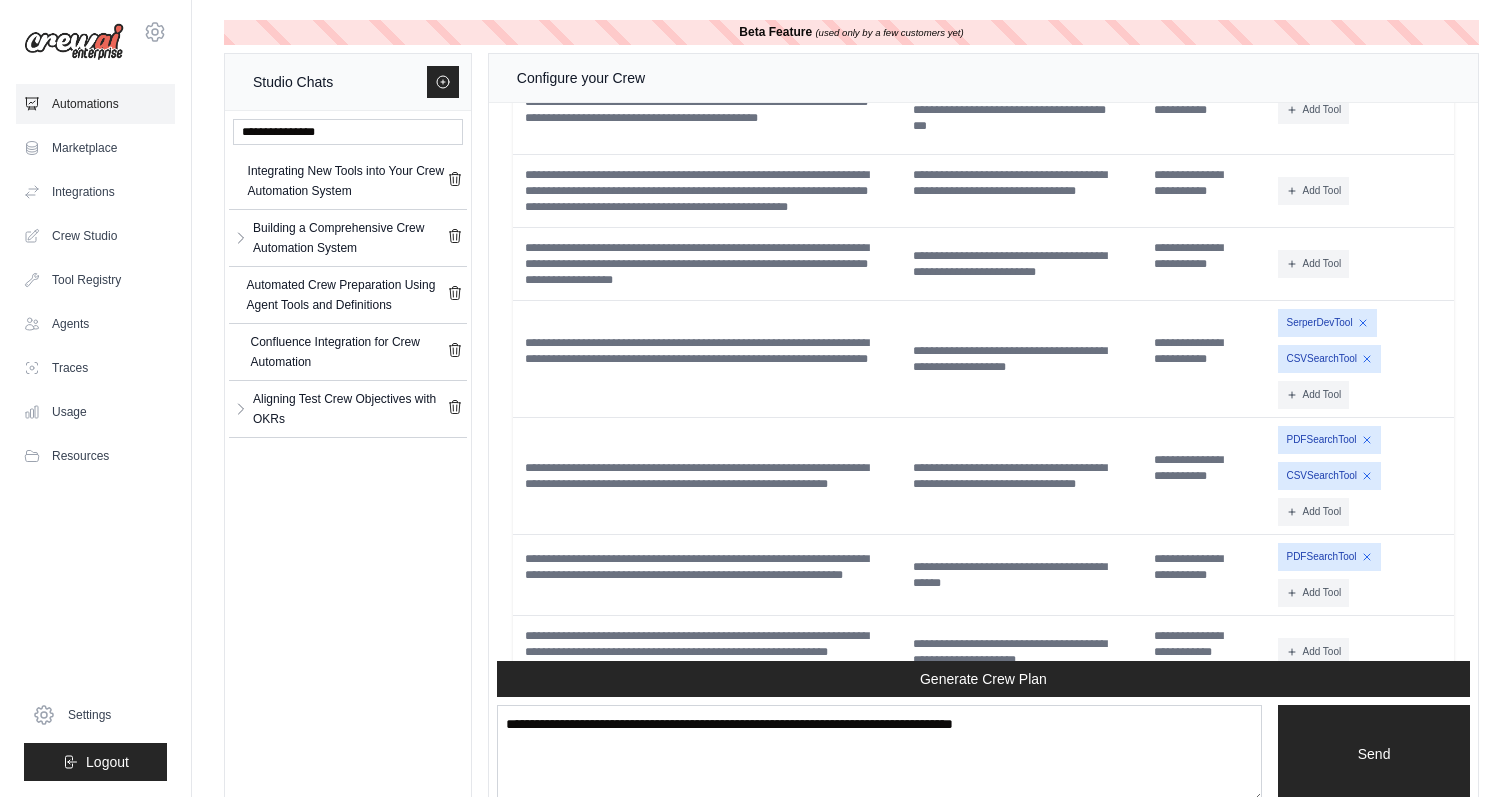 click on "Automations" at bounding box center [95, 104] 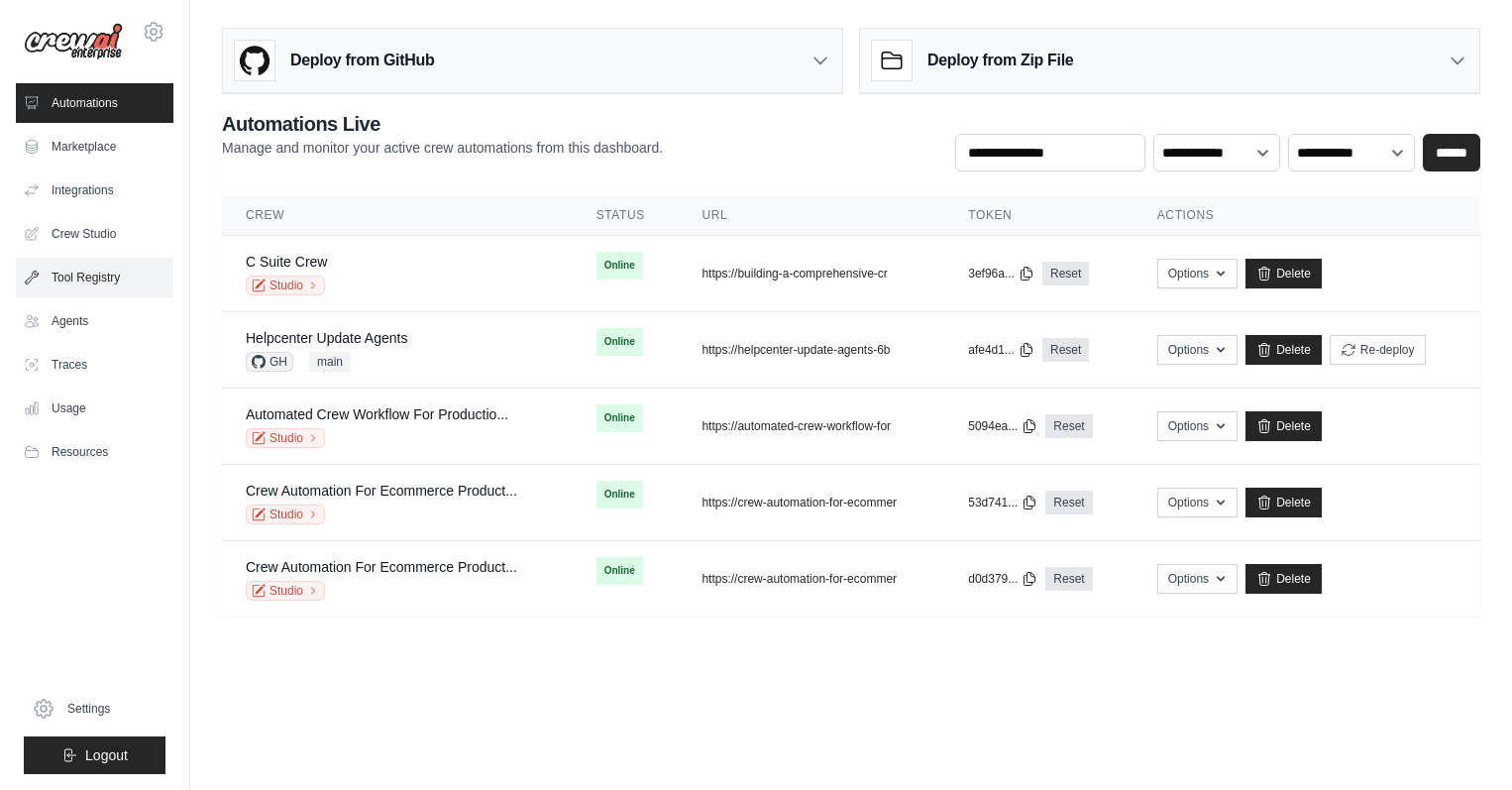 click on "Tool Registry" at bounding box center (94, 278) 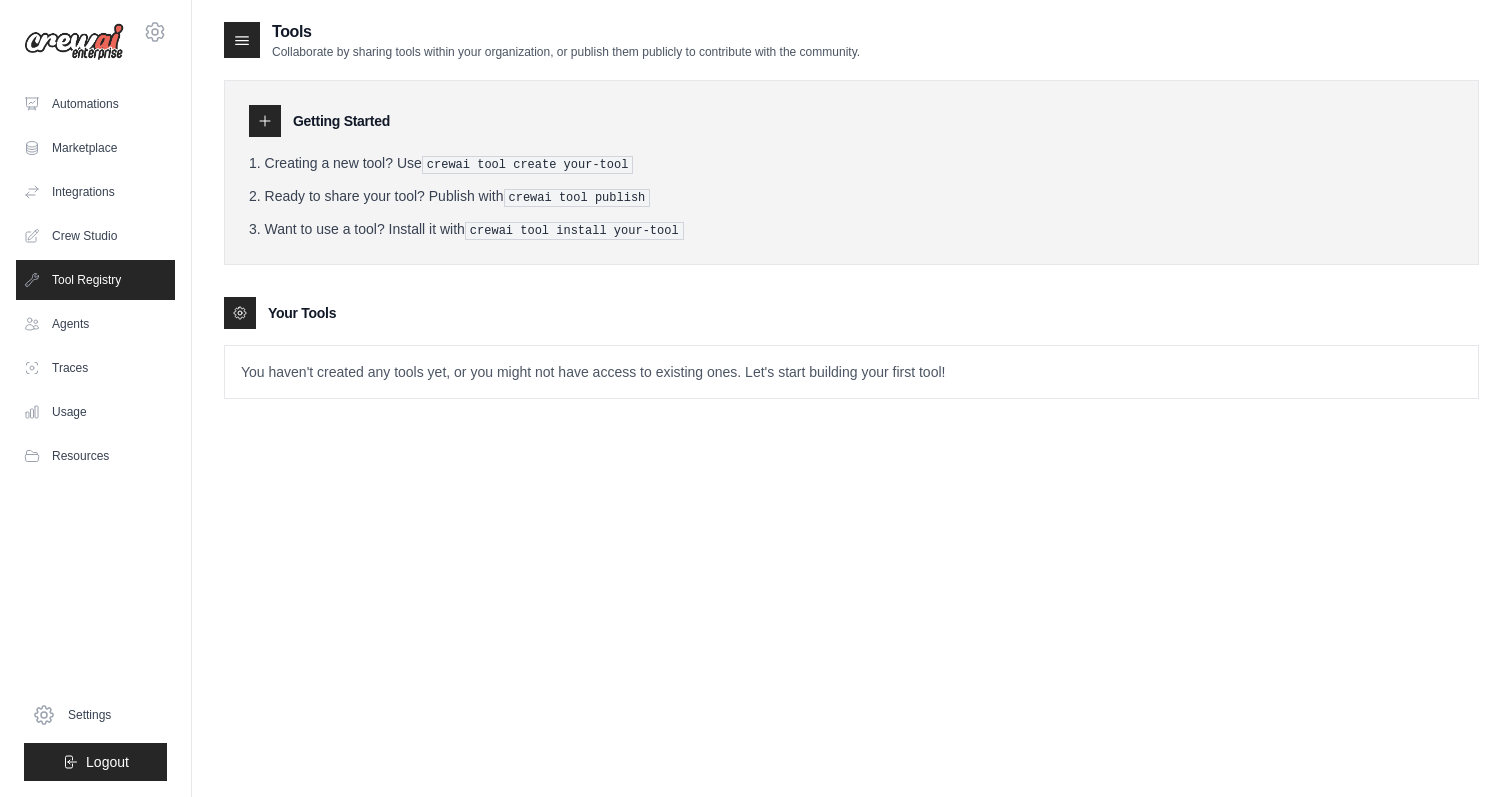 click on "You haven't created any tools yet, or you might not have access to
existing ones. Let's start building your first tool!" at bounding box center (851, 372) 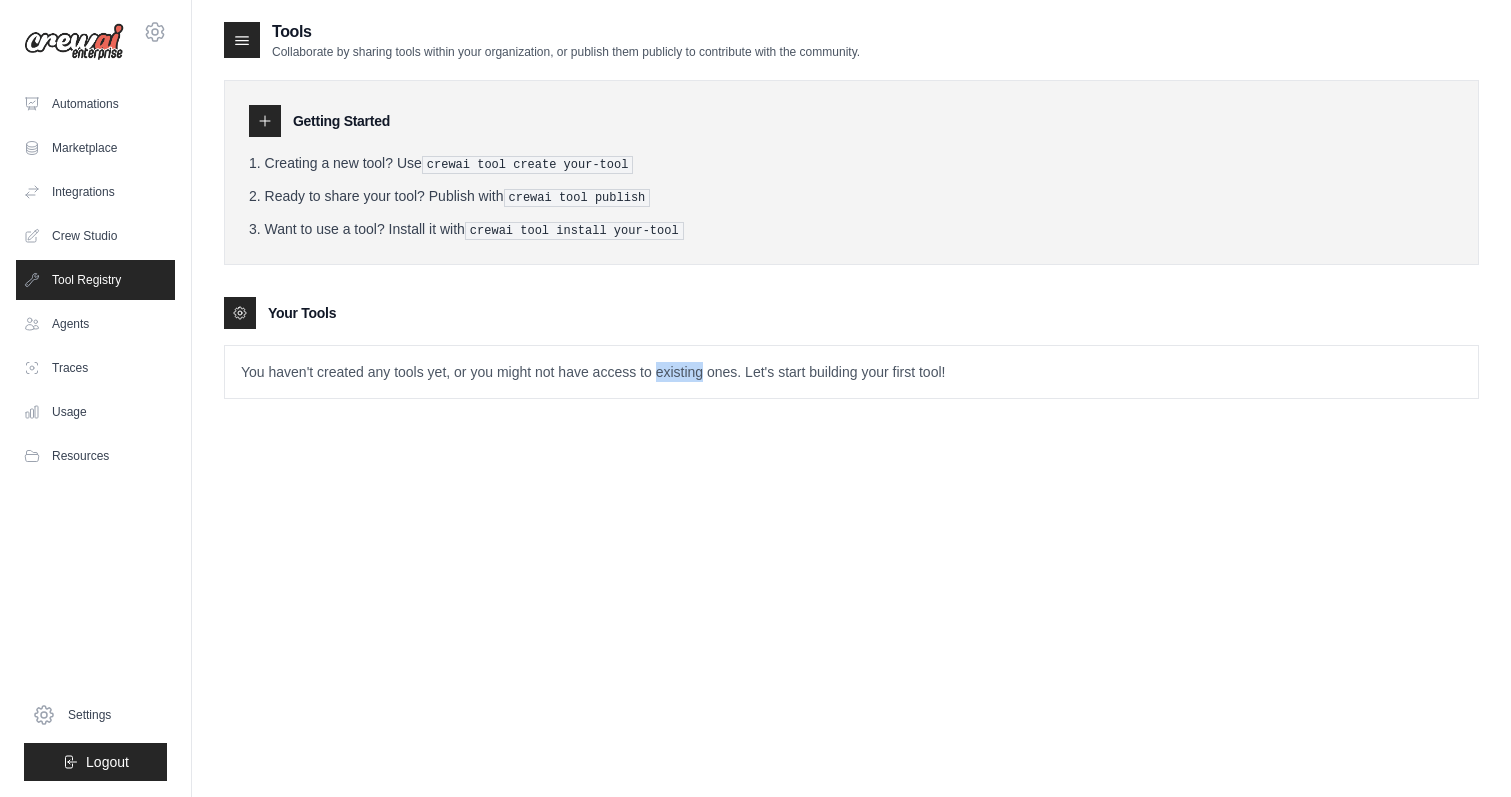 click on "You haven't created any tools yet, or you might not have access to
existing ones. Let's start building your first tool!" at bounding box center [851, 372] 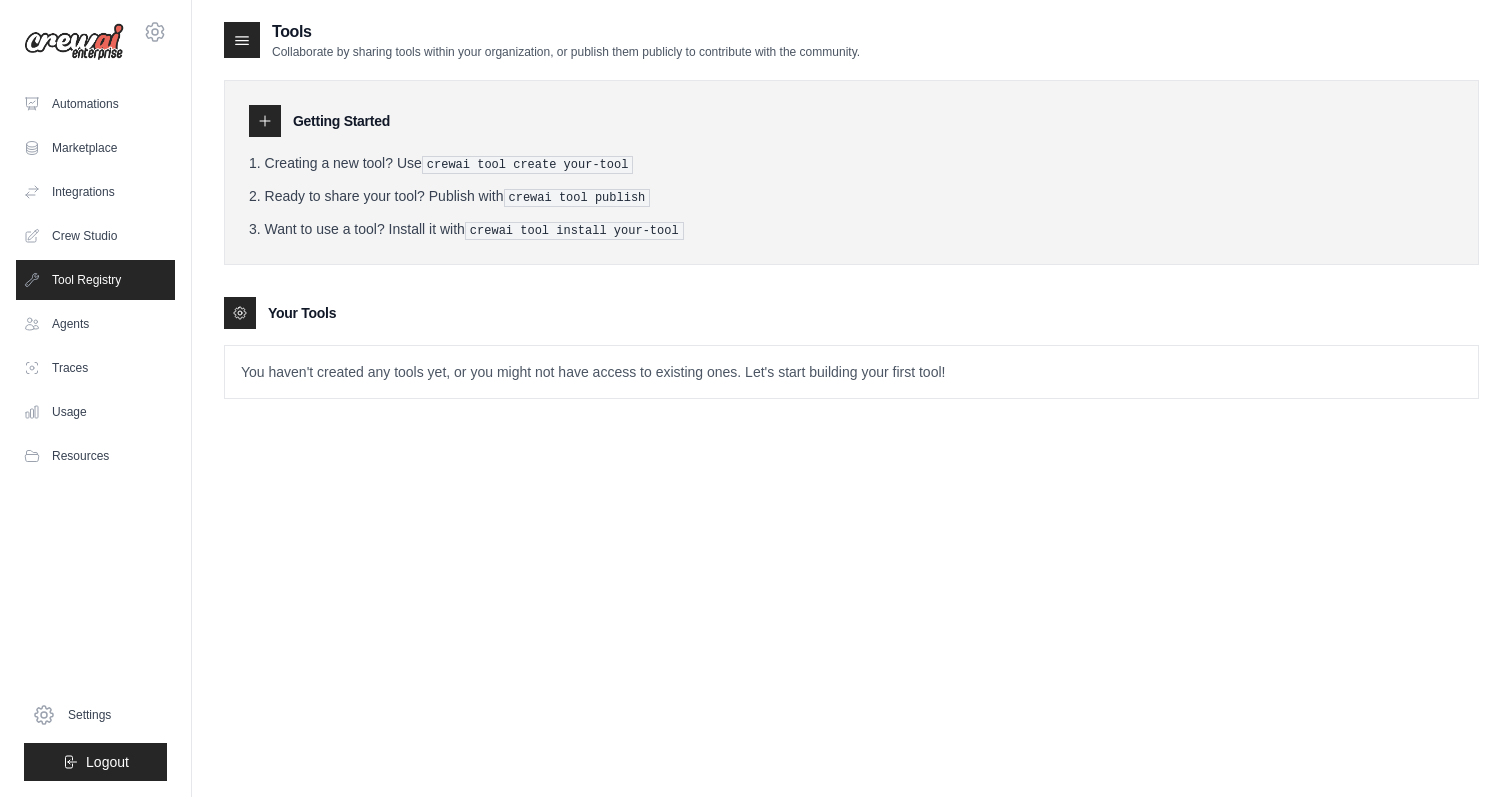 click on "You haven't created any tools yet, or you might not have access to
existing ones. Let's start building your first tool!" at bounding box center [851, 372] 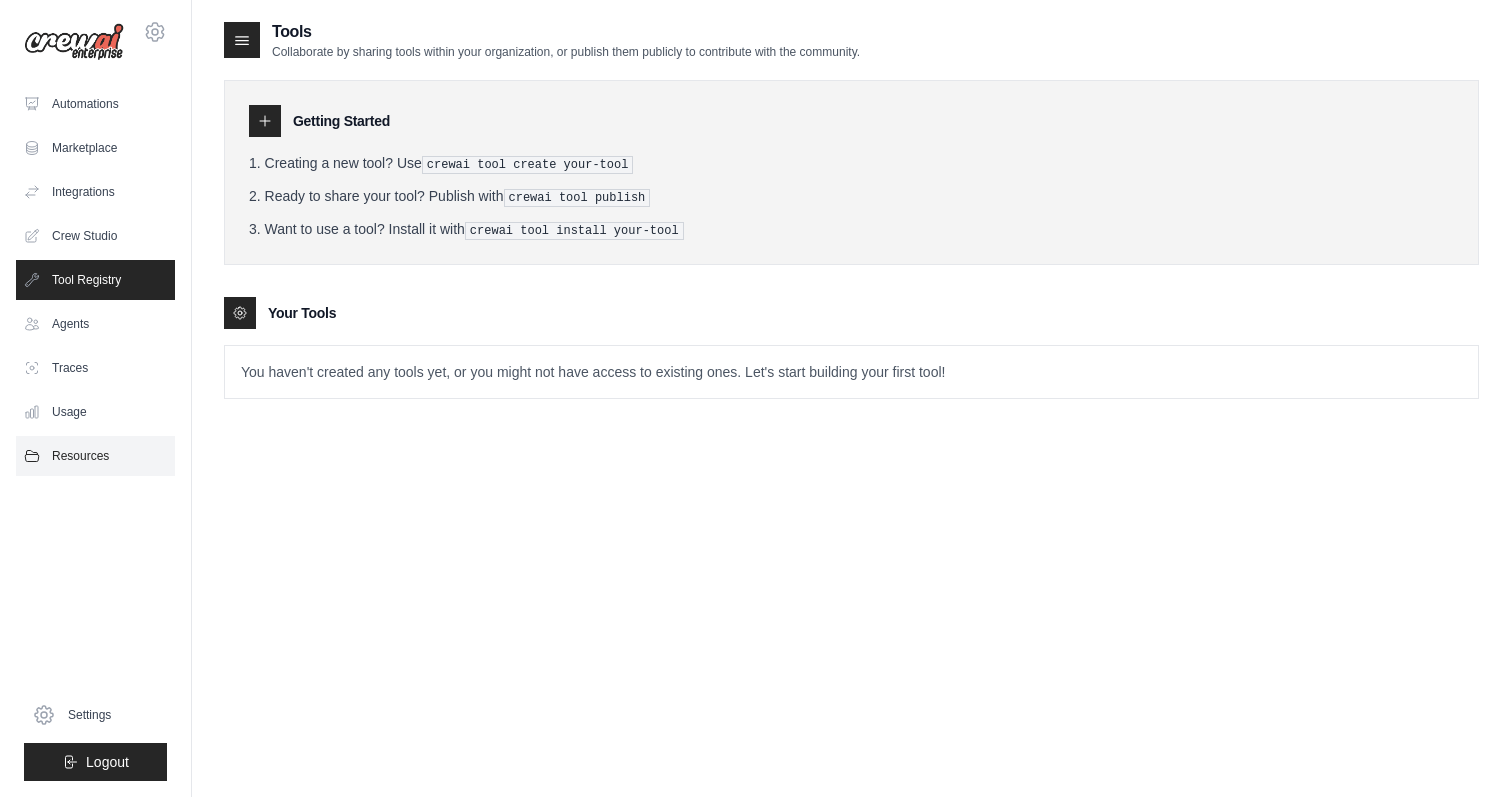 click on "Resources" at bounding box center [95, 456] 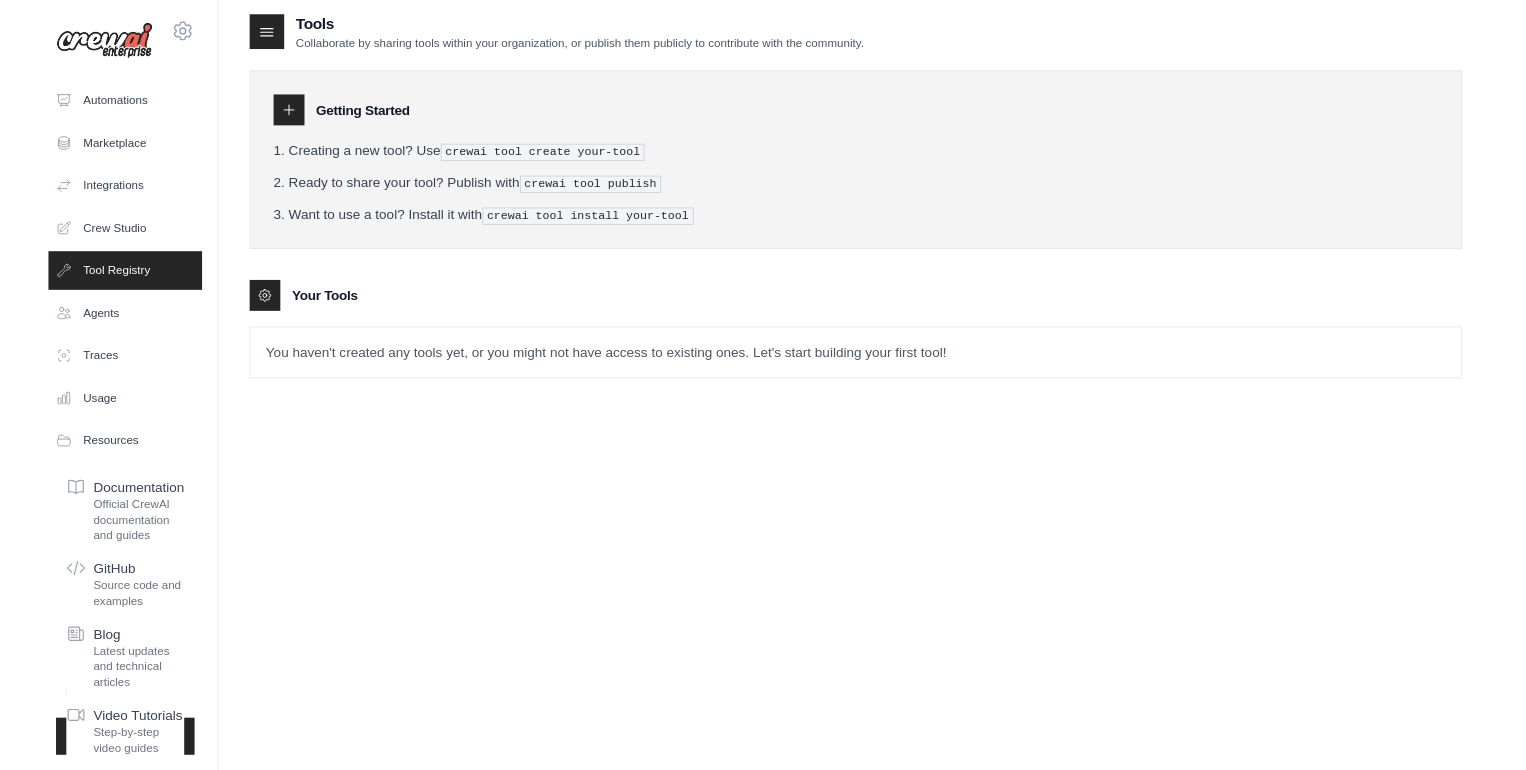 scroll, scrollTop: 0, scrollLeft: 0, axis: both 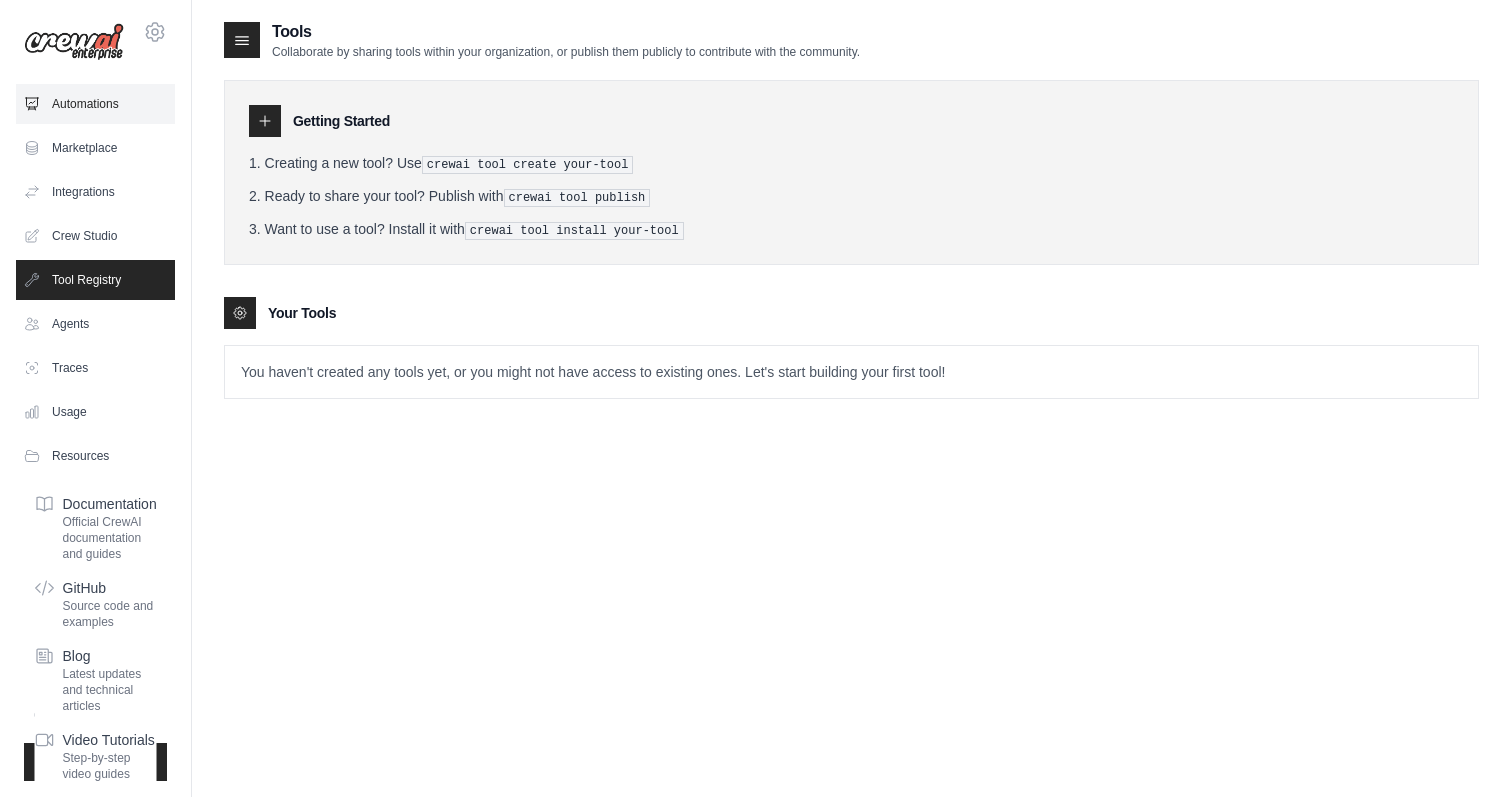 click on "Automations" at bounding box center [95, 104] 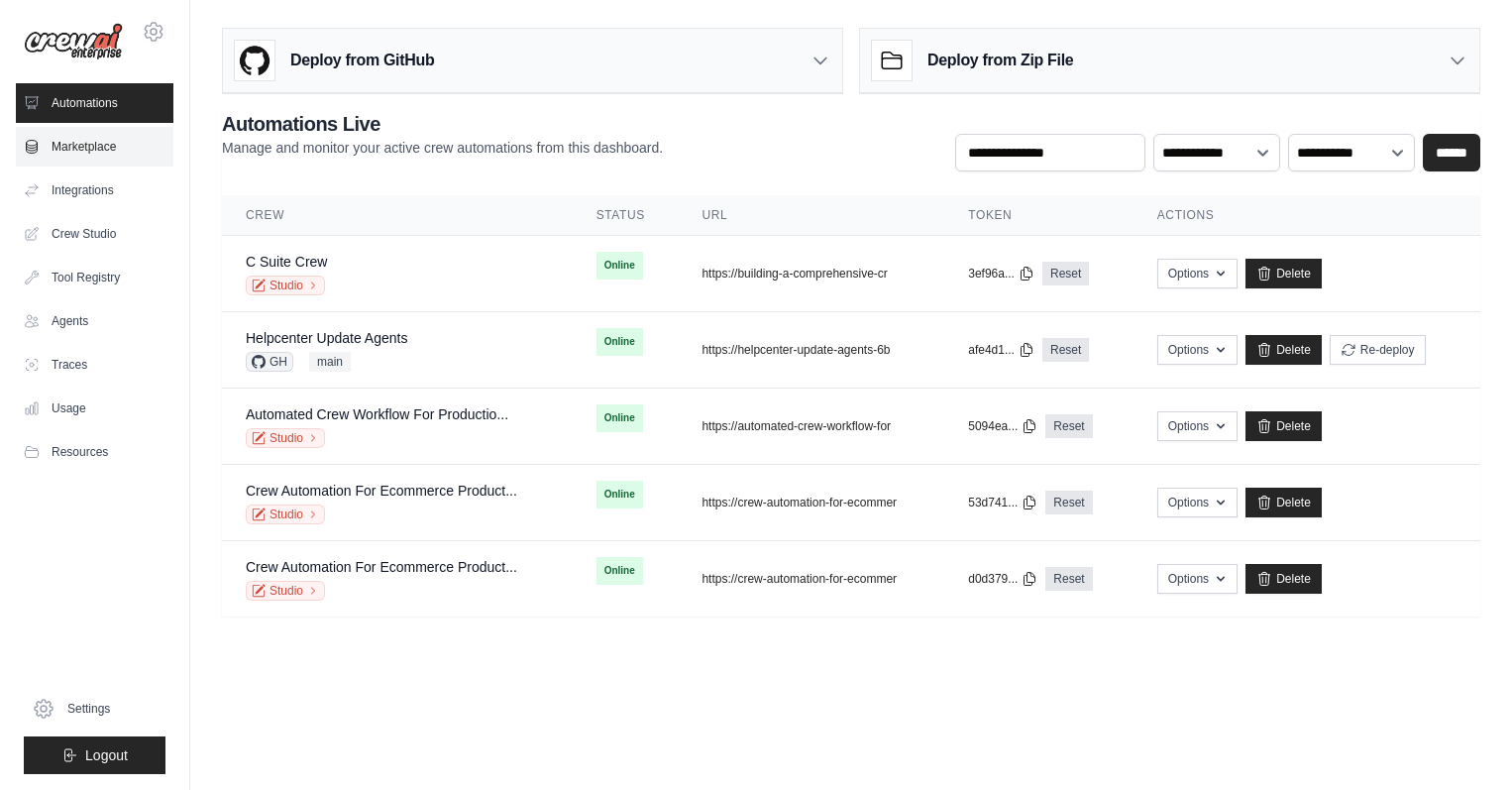 click on "Marketplace" at bounding box center [94, 147] 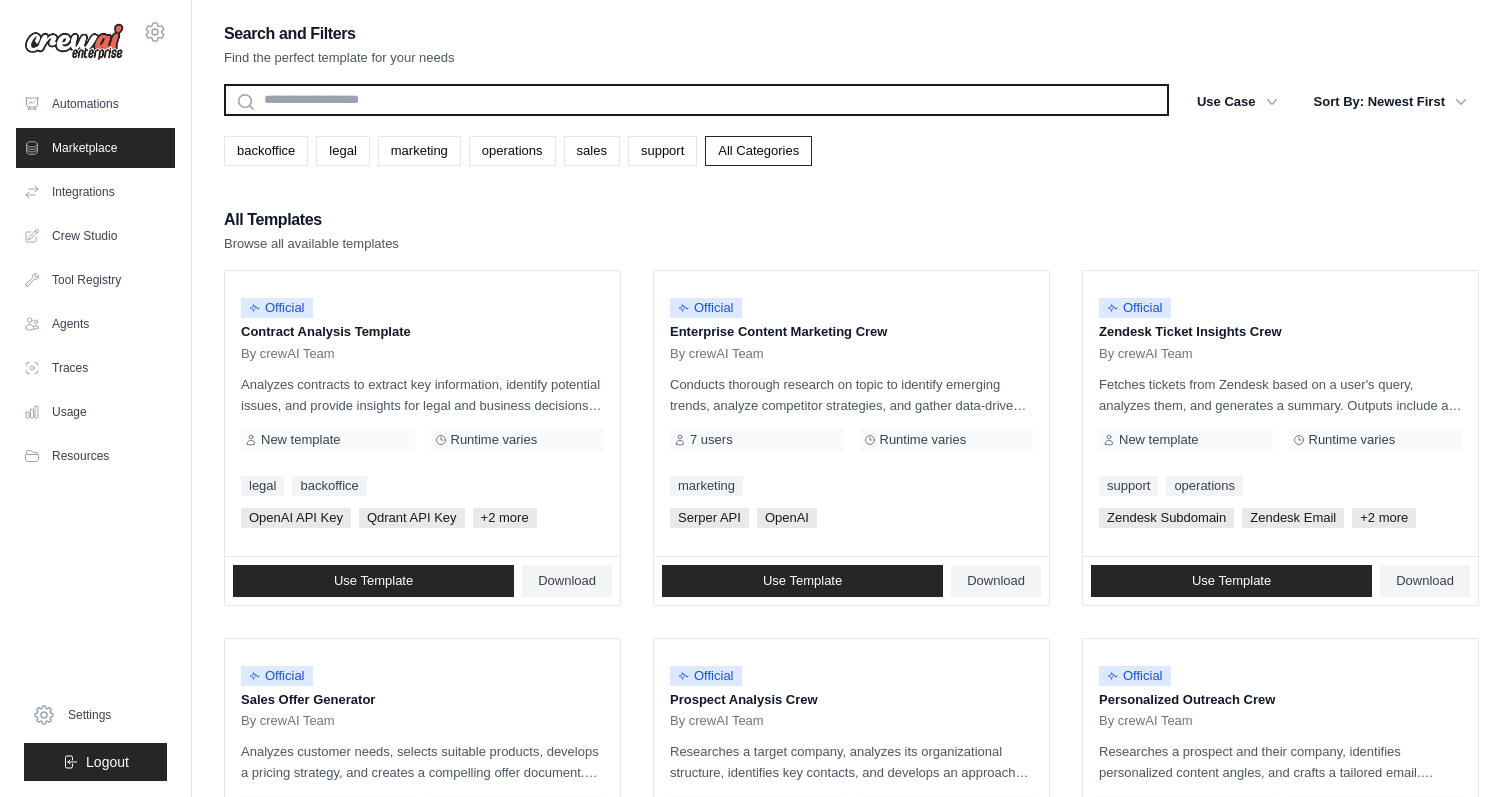 click at bounding box center (696, 100) 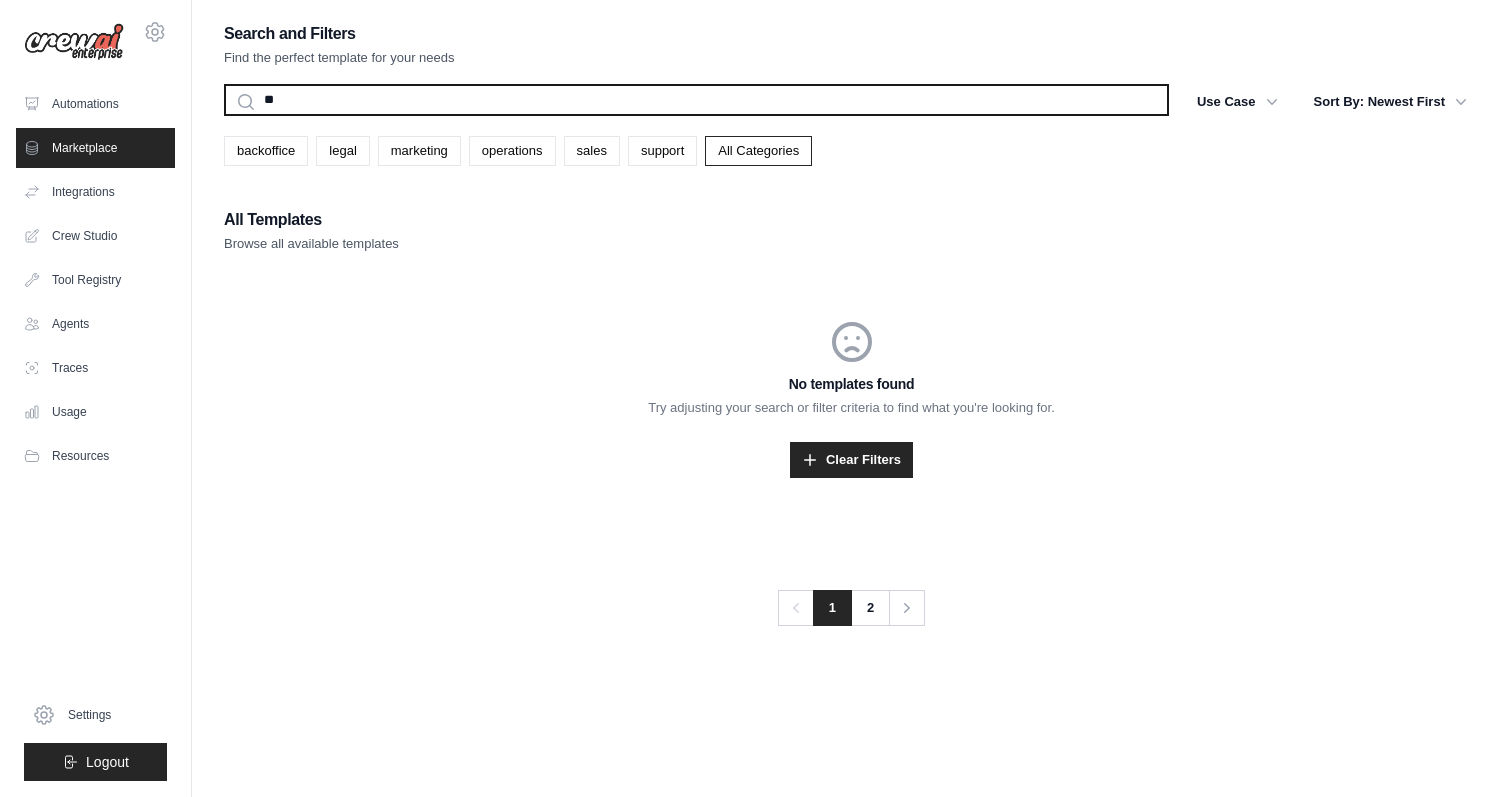 type on "*" 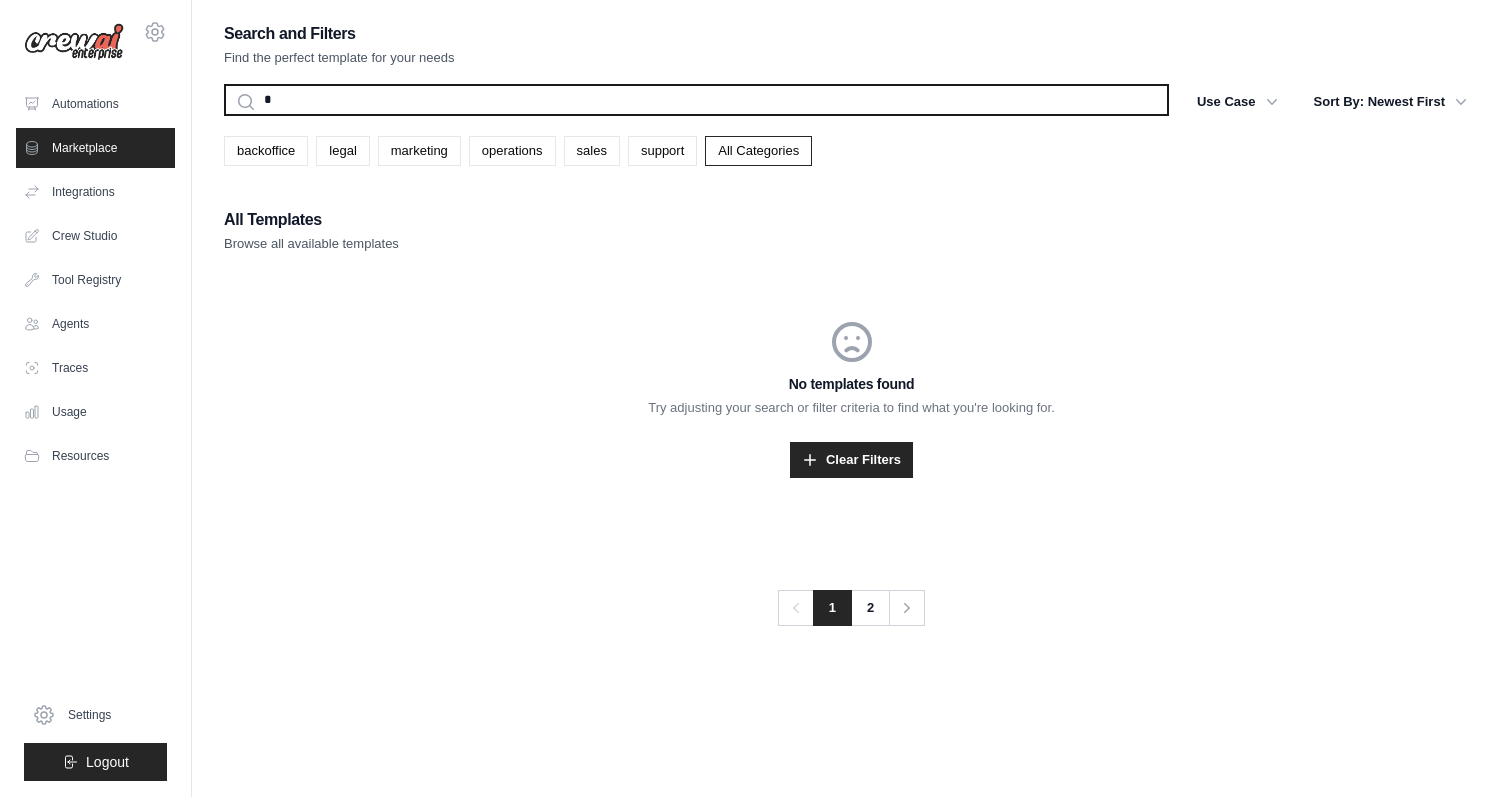 type 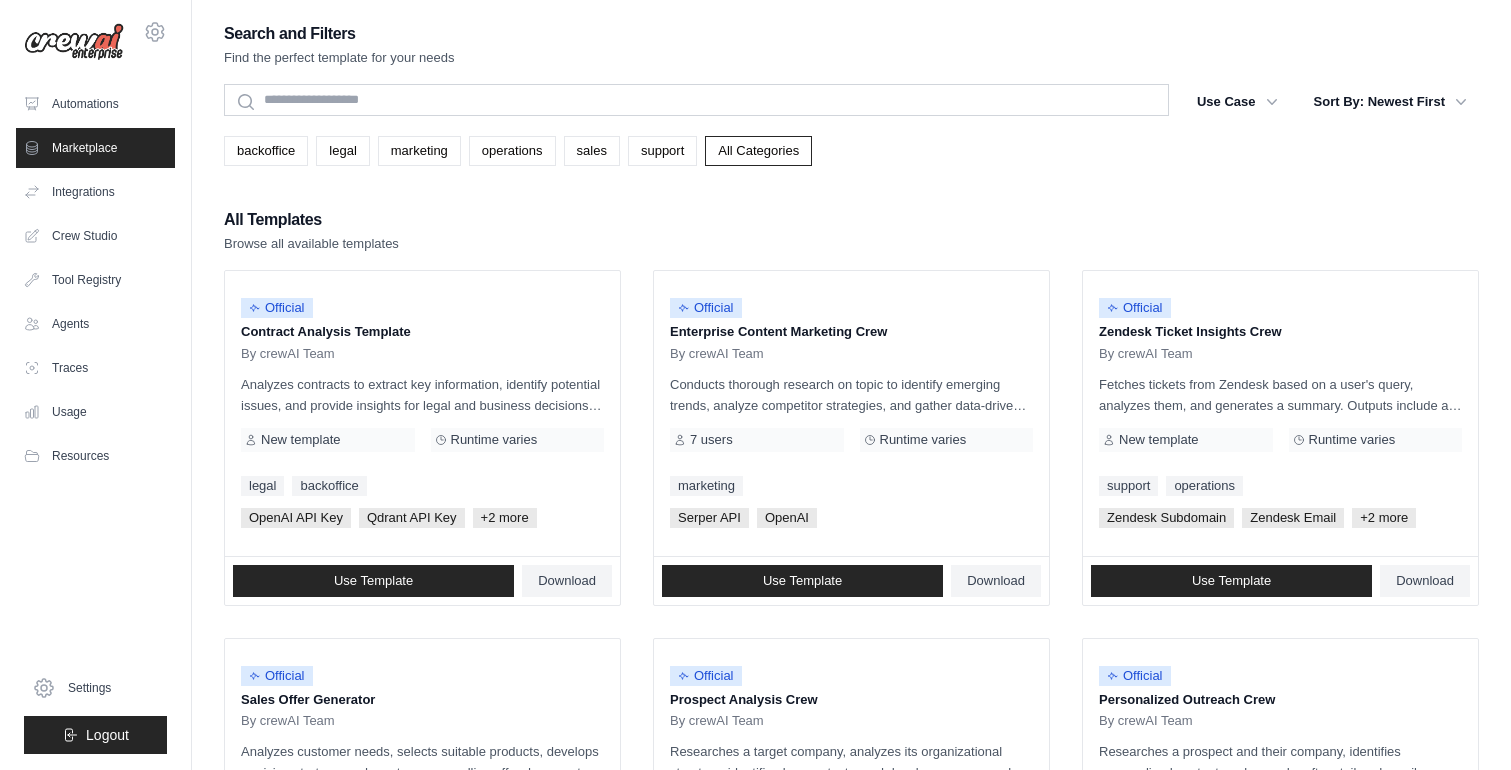 click on "Marketplace" at bounding box center [95, 148] 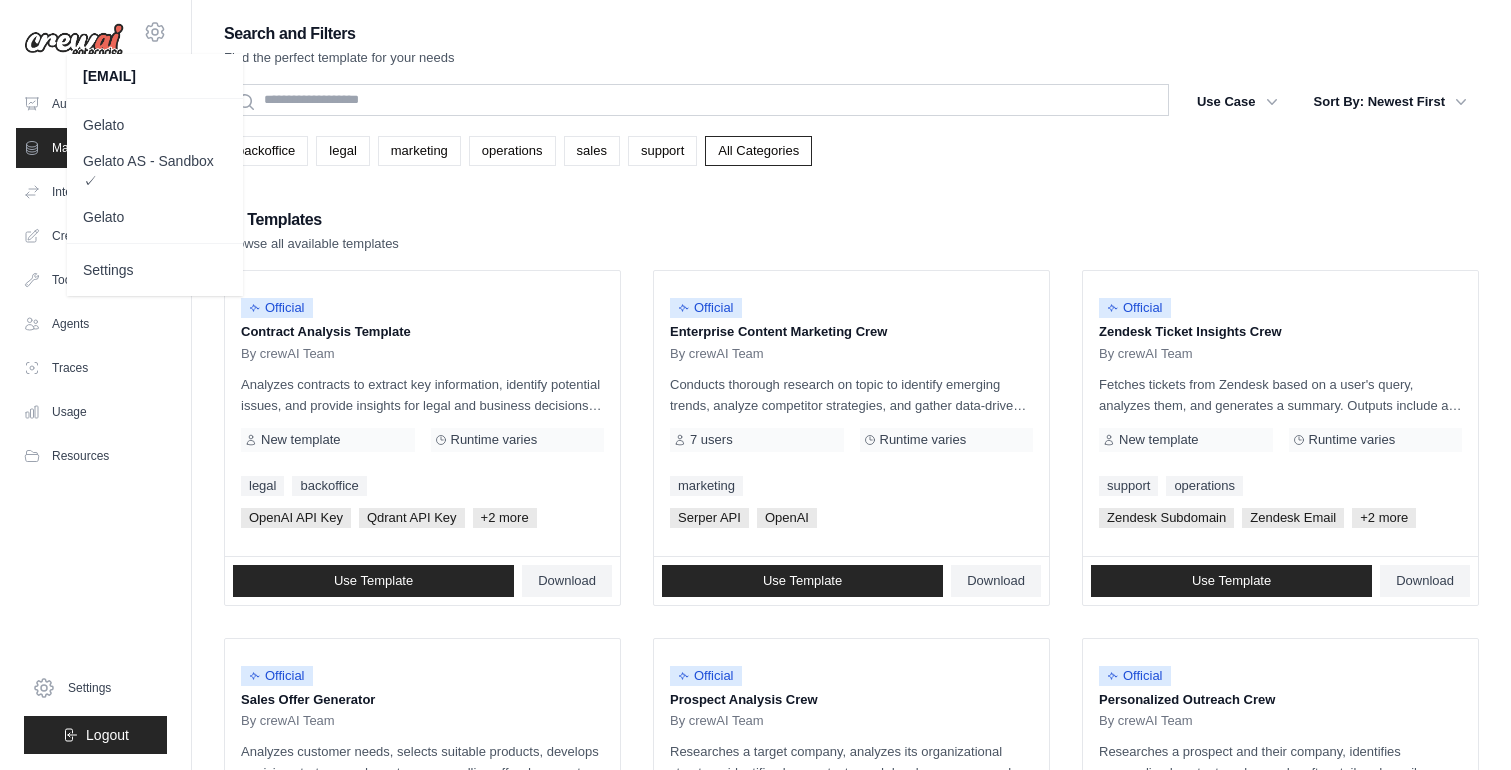 click on "Search and Filters
Find the perfect template for your needs
Search
Use Case
backoffice
legal
marketing
operations
sales
support
Clear All Filters" at bounding box center (851, 914) 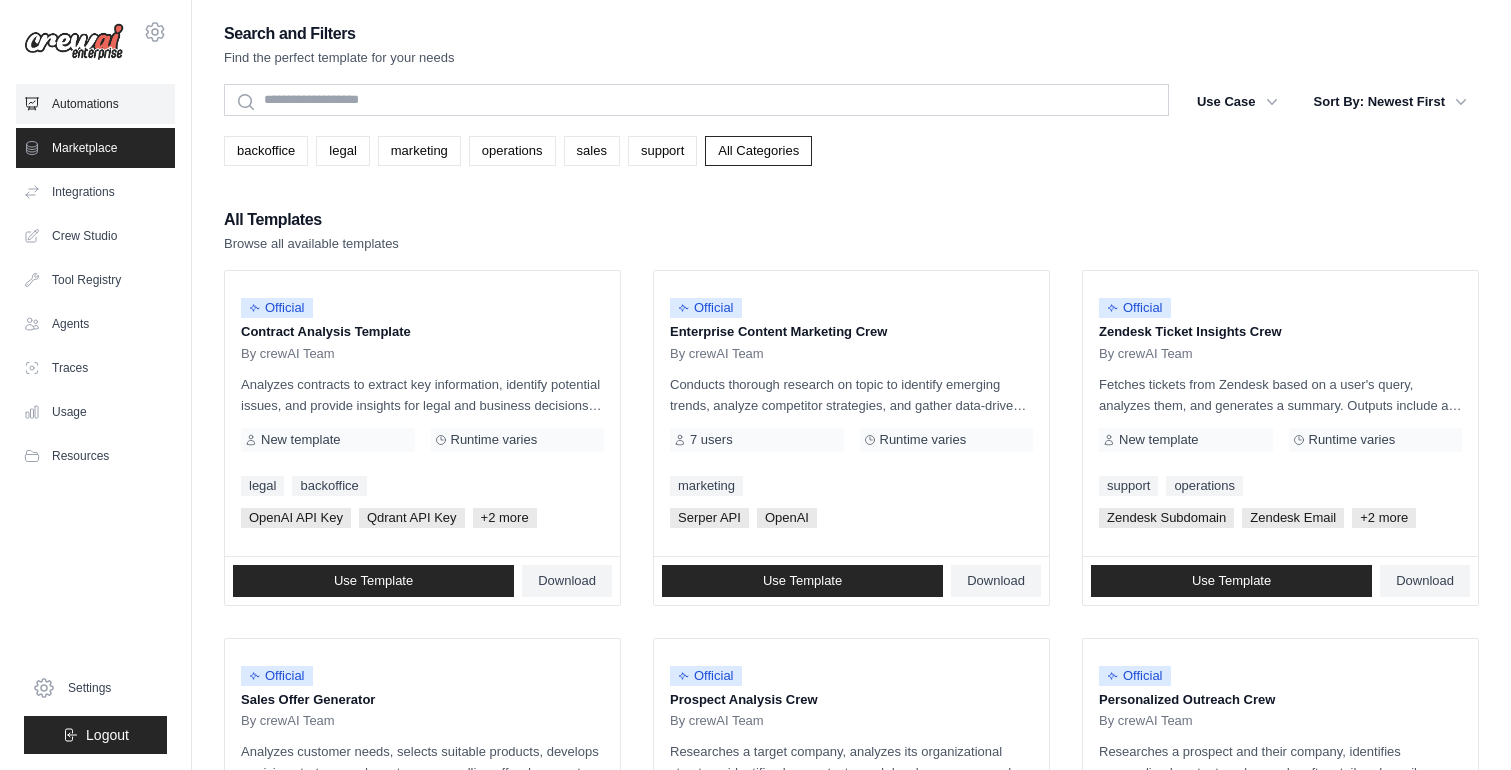 click on "Automations" at bounding box center [95, 104] 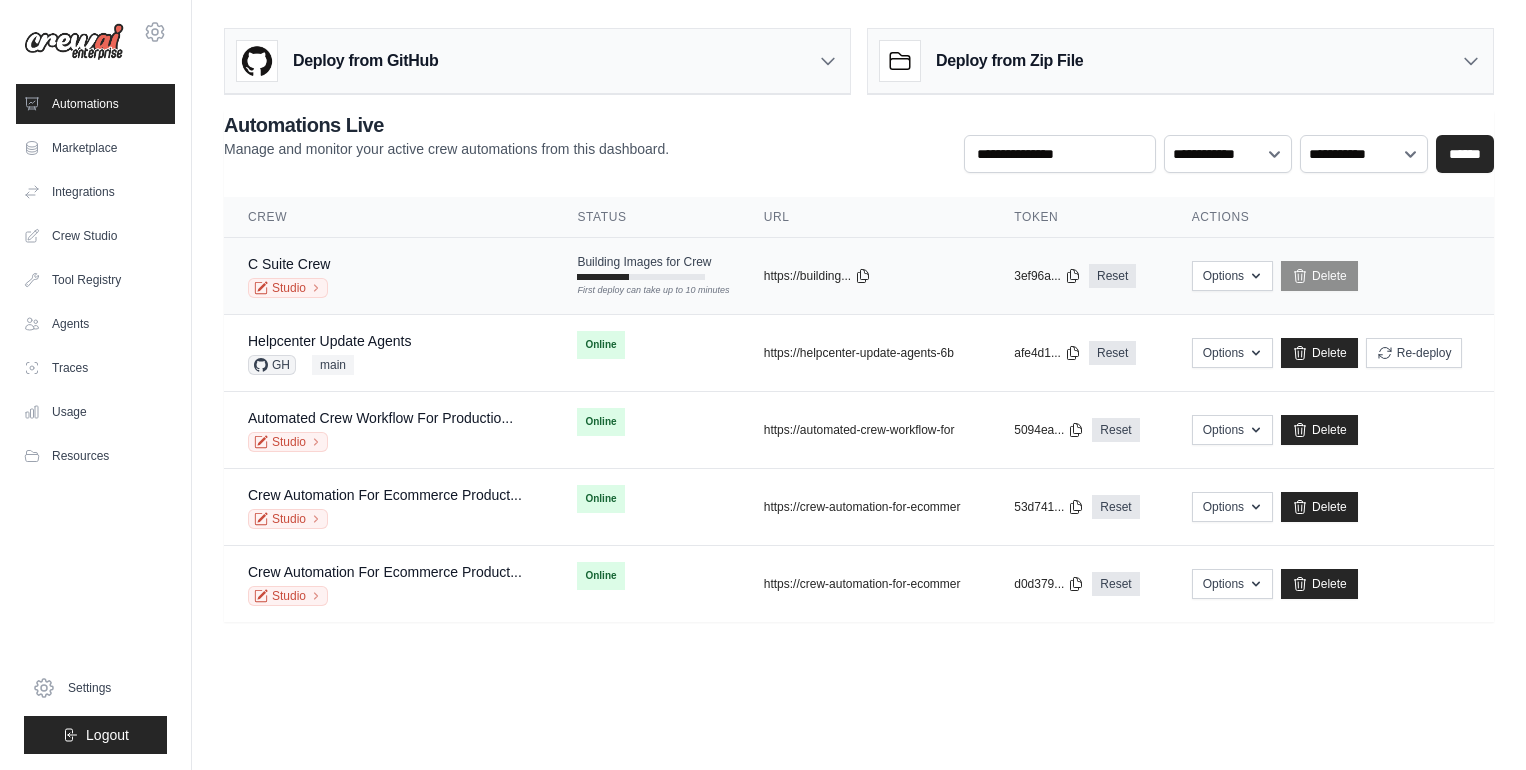 click on "C Suite Crew
Studio" at bounding box center [388, 276] 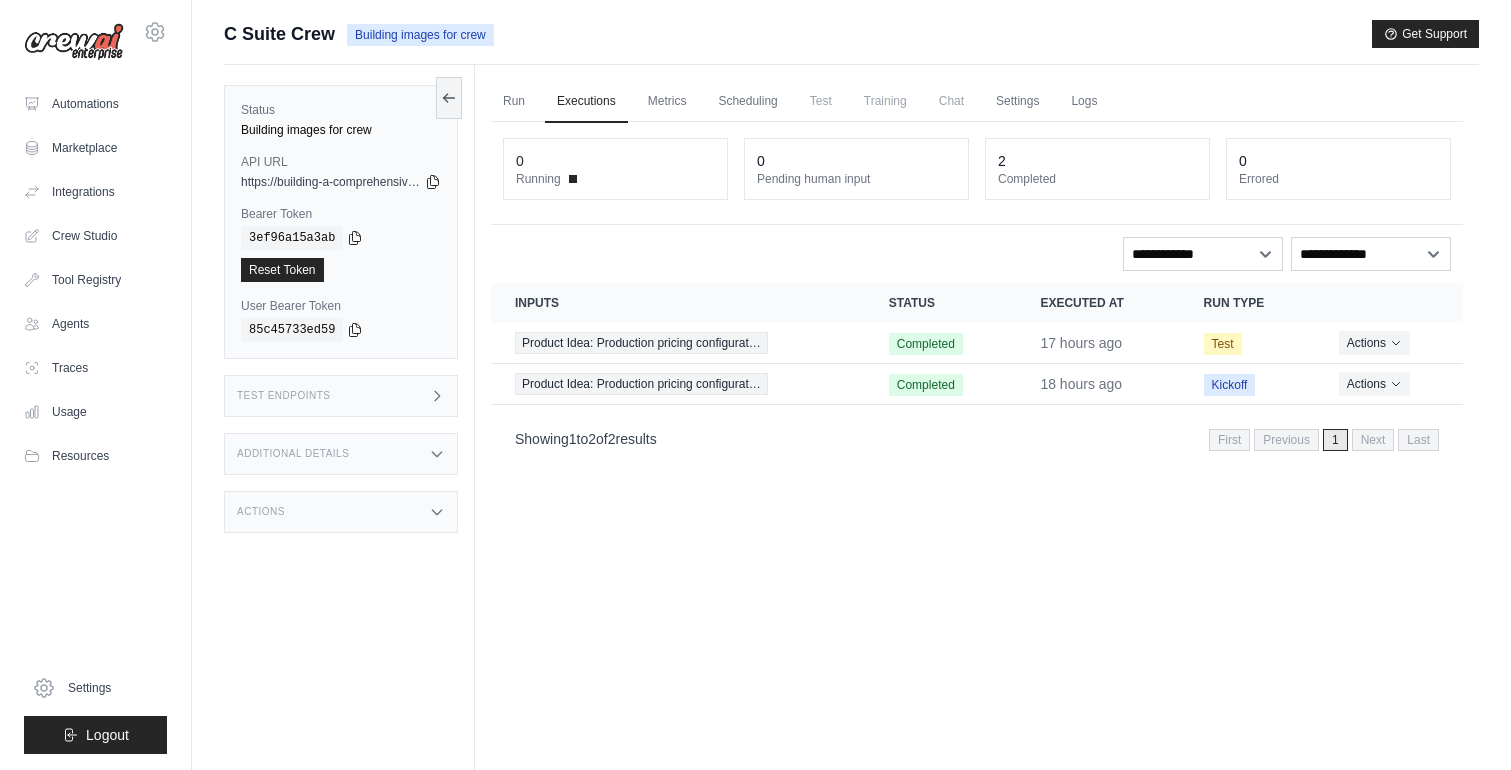 scroll, scrollTop: 0, scrollLeft: 0, axis: both 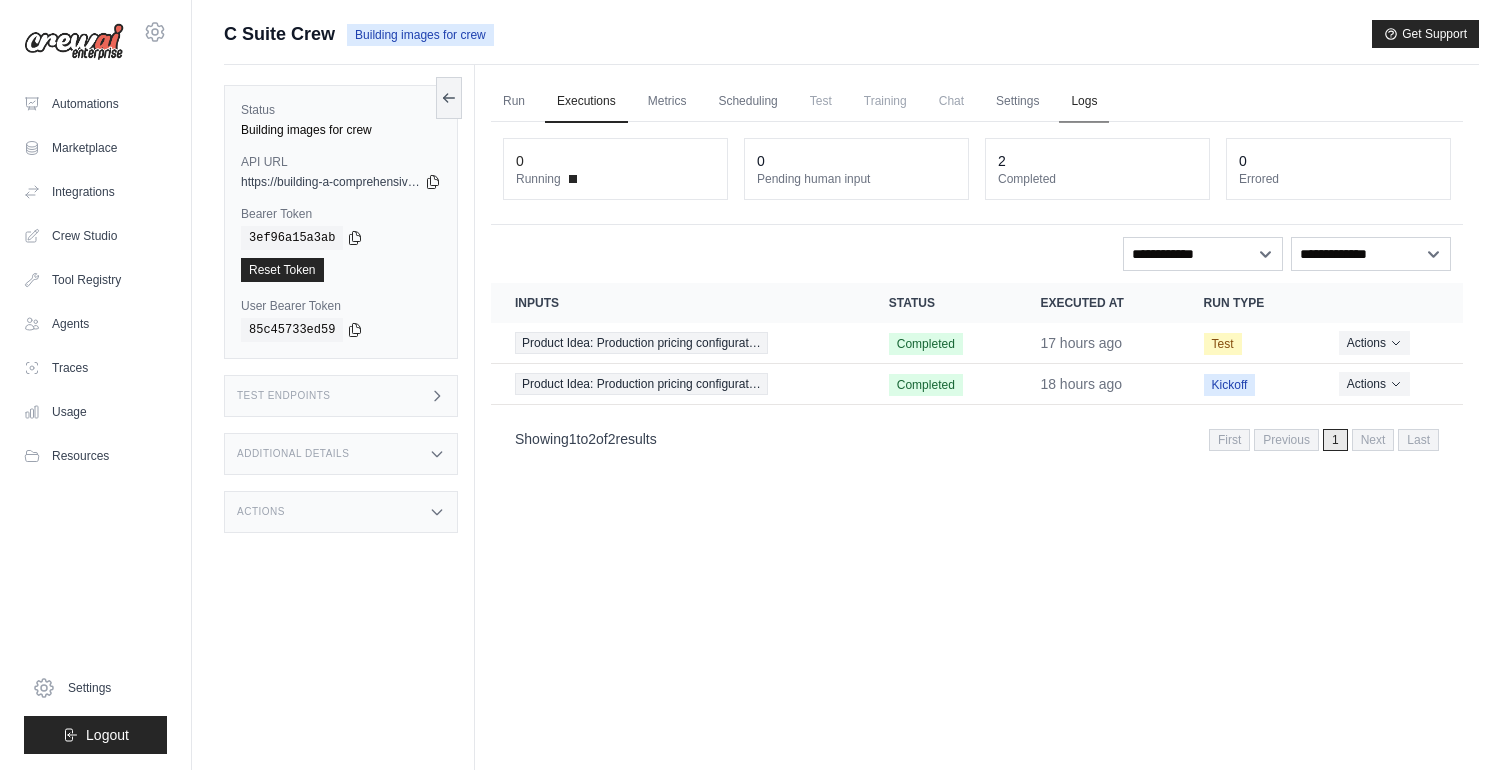 click on "Logs" at bounding box center (1084, 102) 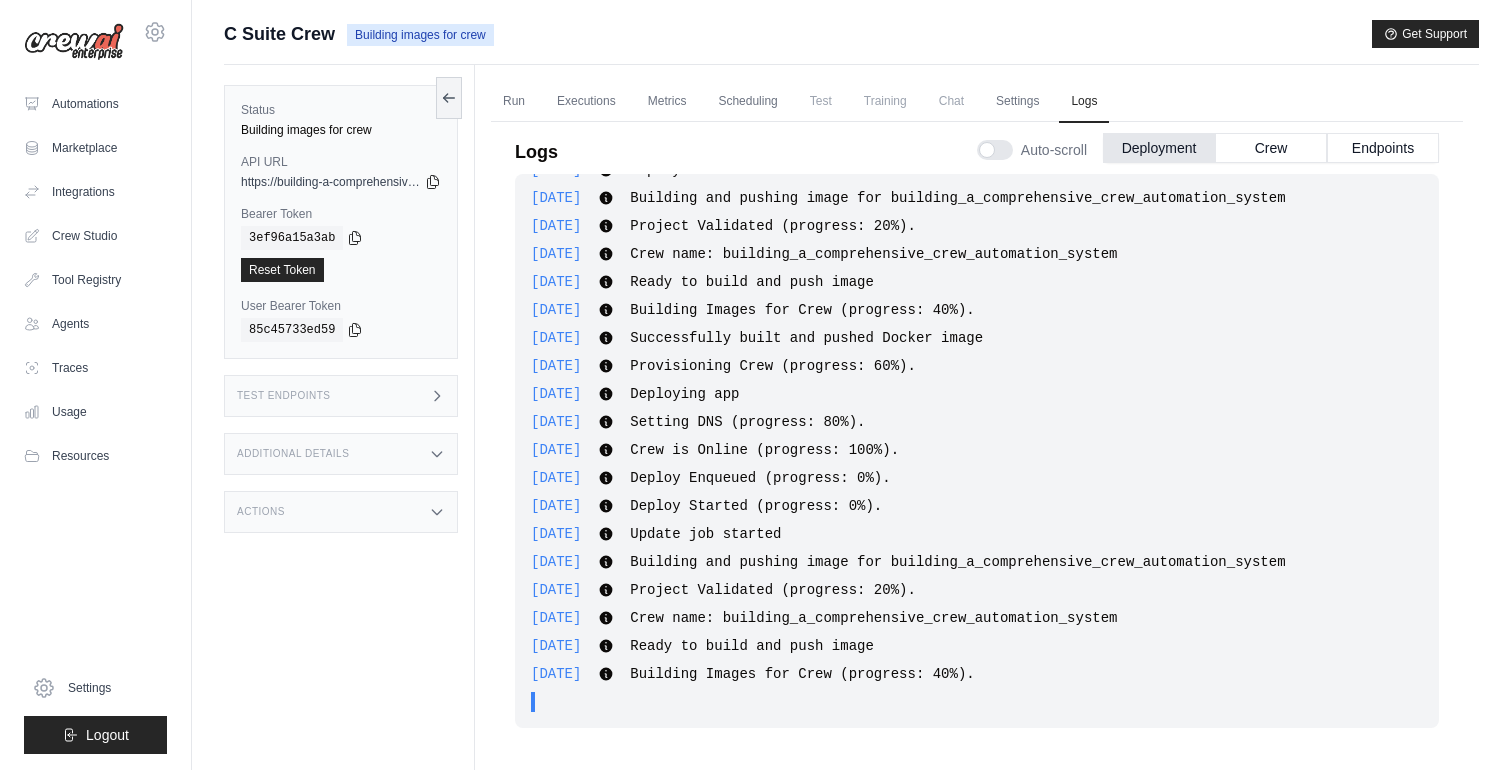 scroll, scrollTop: 0, scrollLeft: 0, axis: both 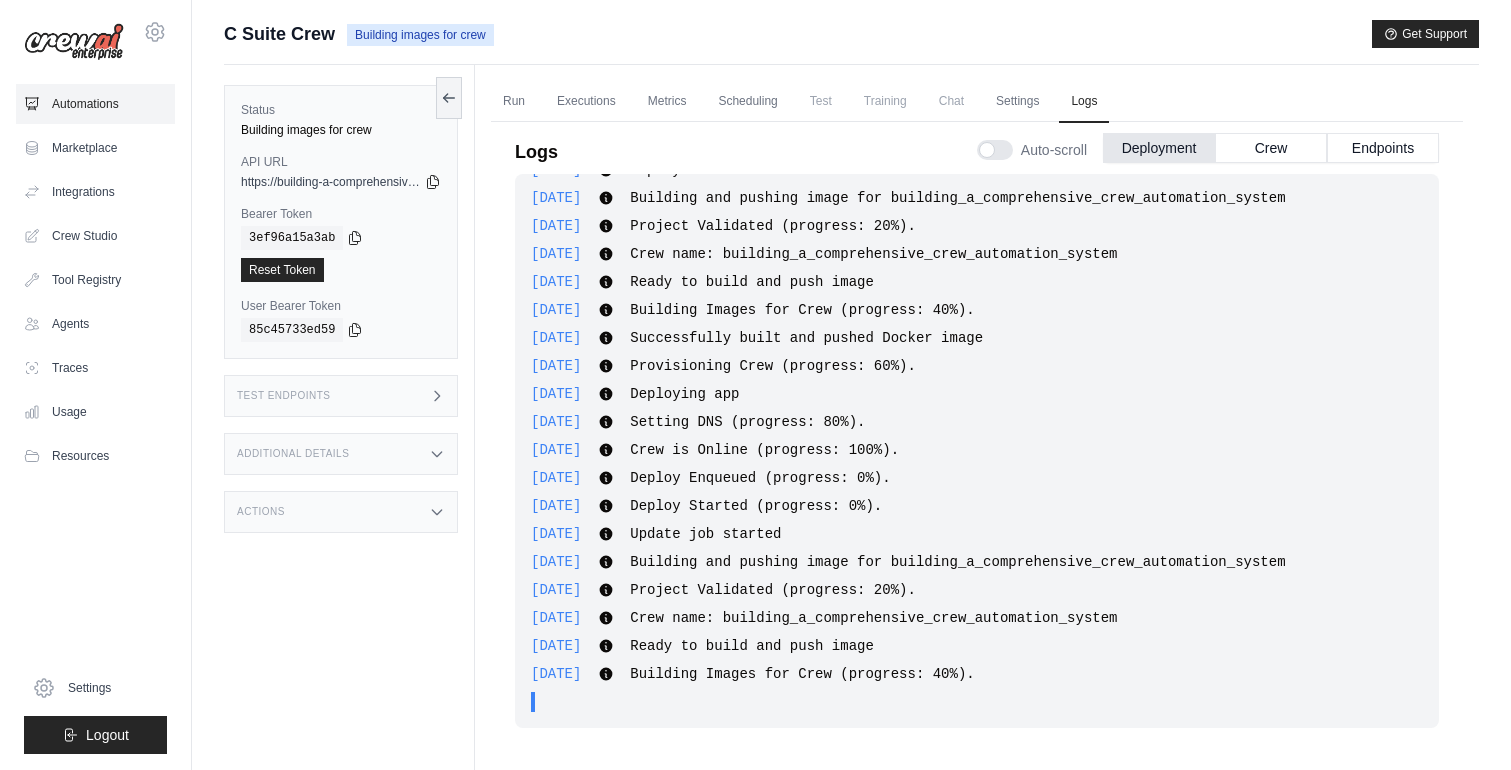 click on "Automations" at bounding box center [95, 104] 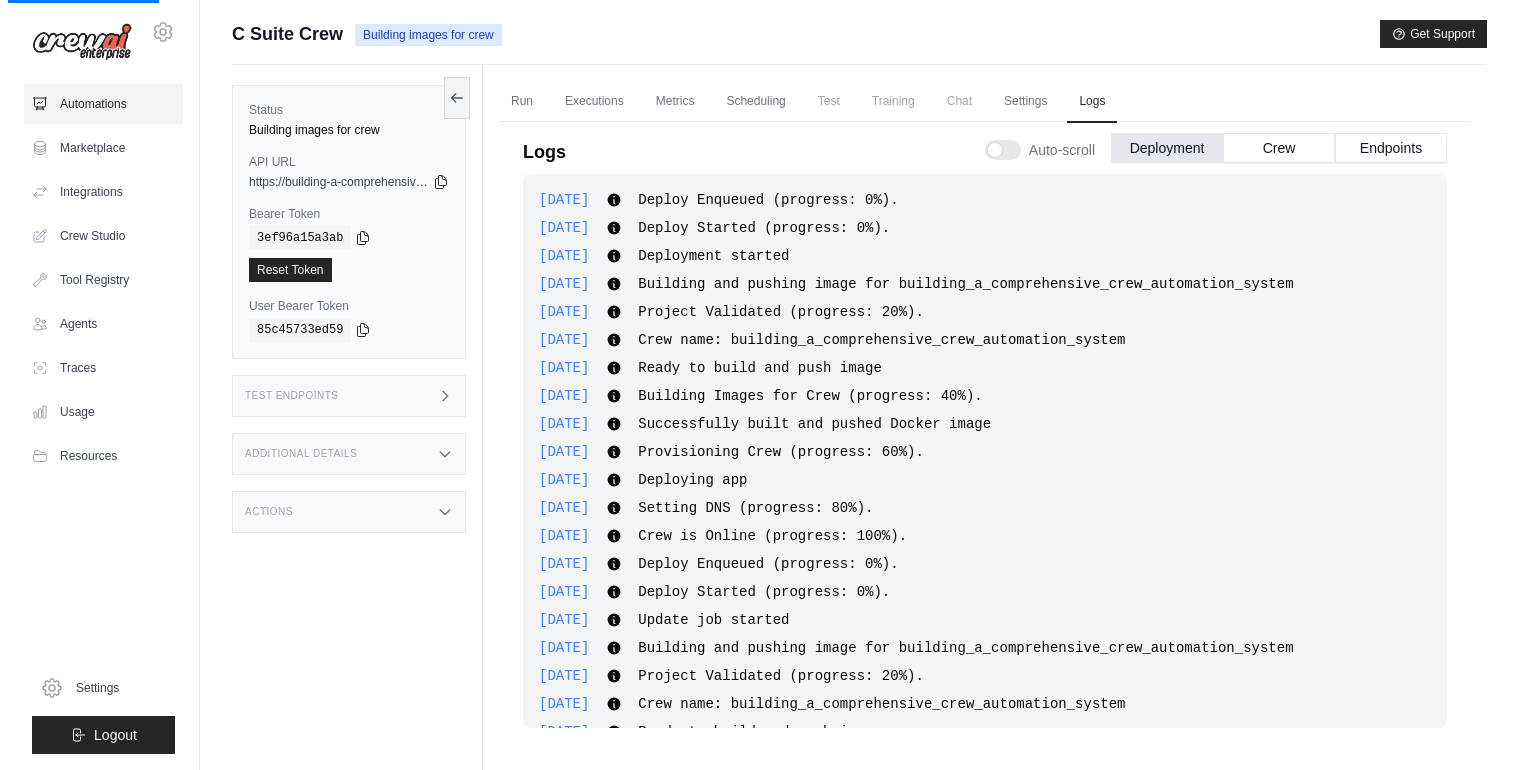 scroll, scrollTop: 125, scrollLeft: 0, axis: vertical 